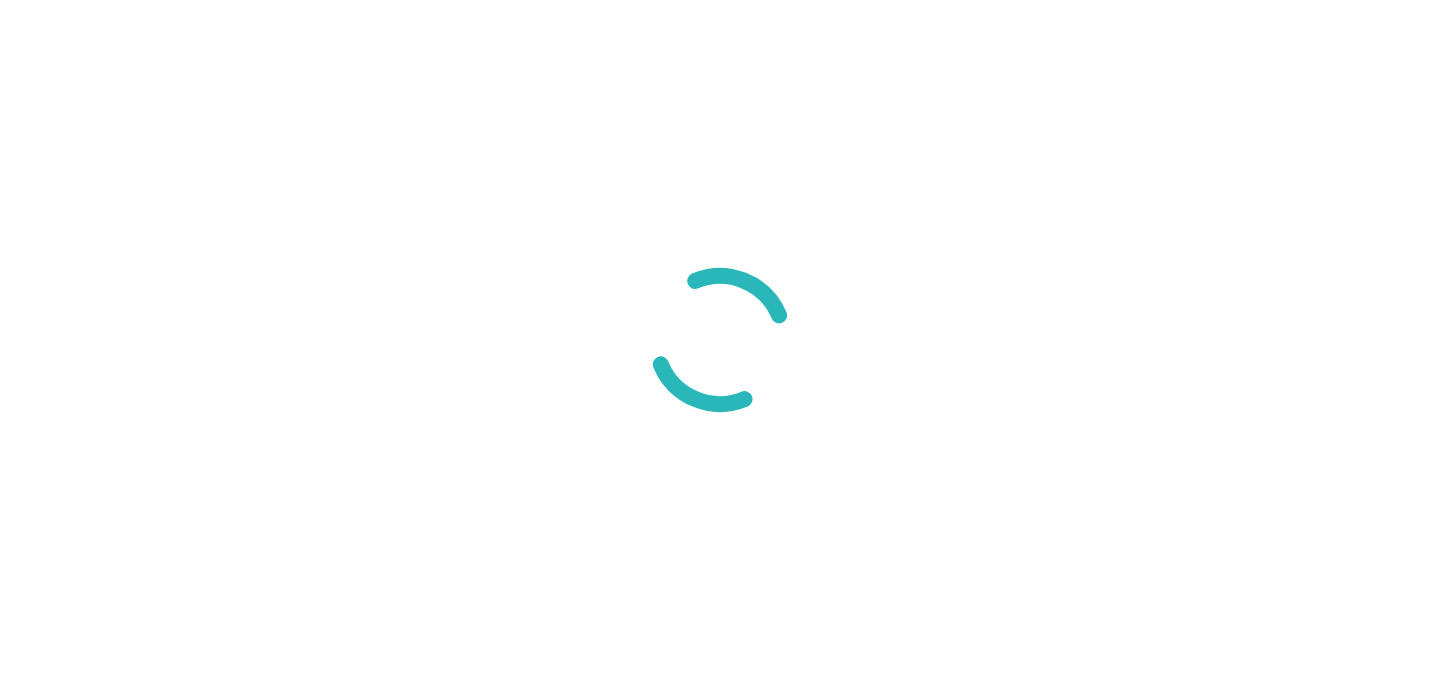 scroll, scrollTop: 0, scrollLeft: 0, axis: both 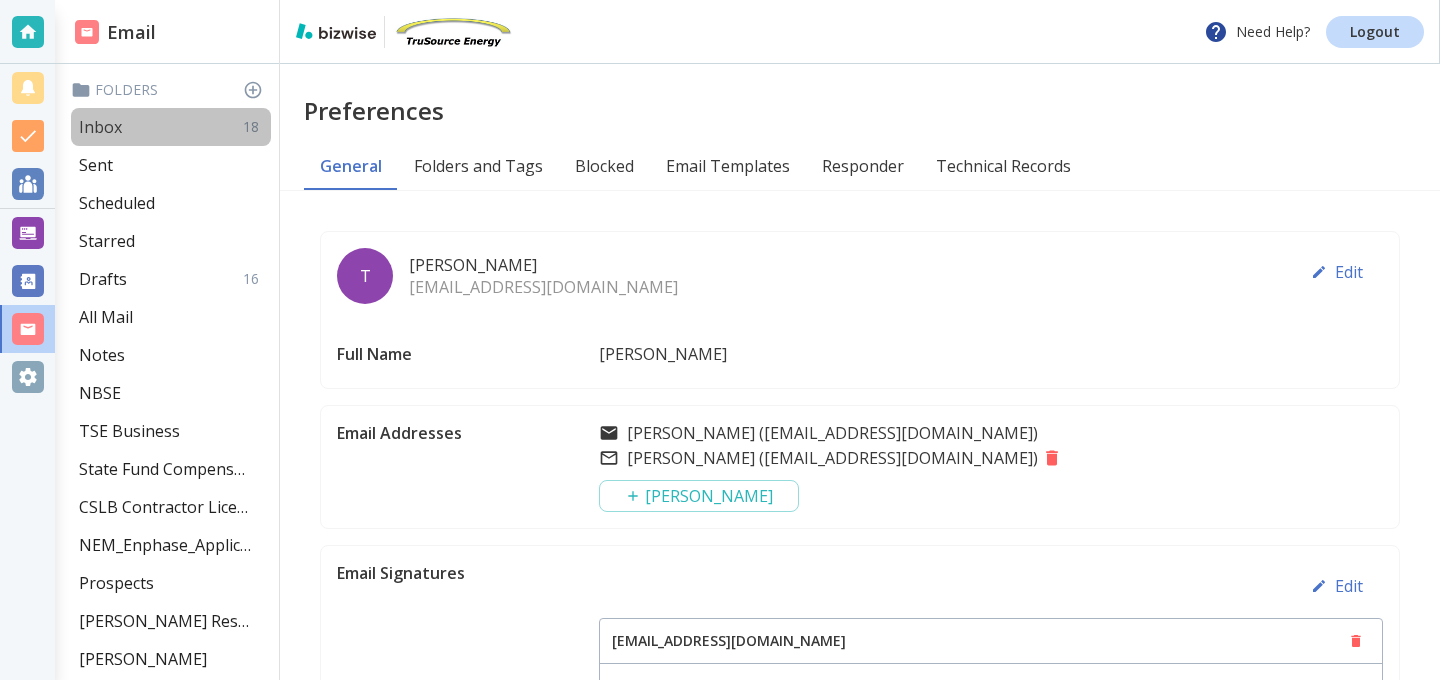 click on "Inbox" at bounding box center [100, 127] 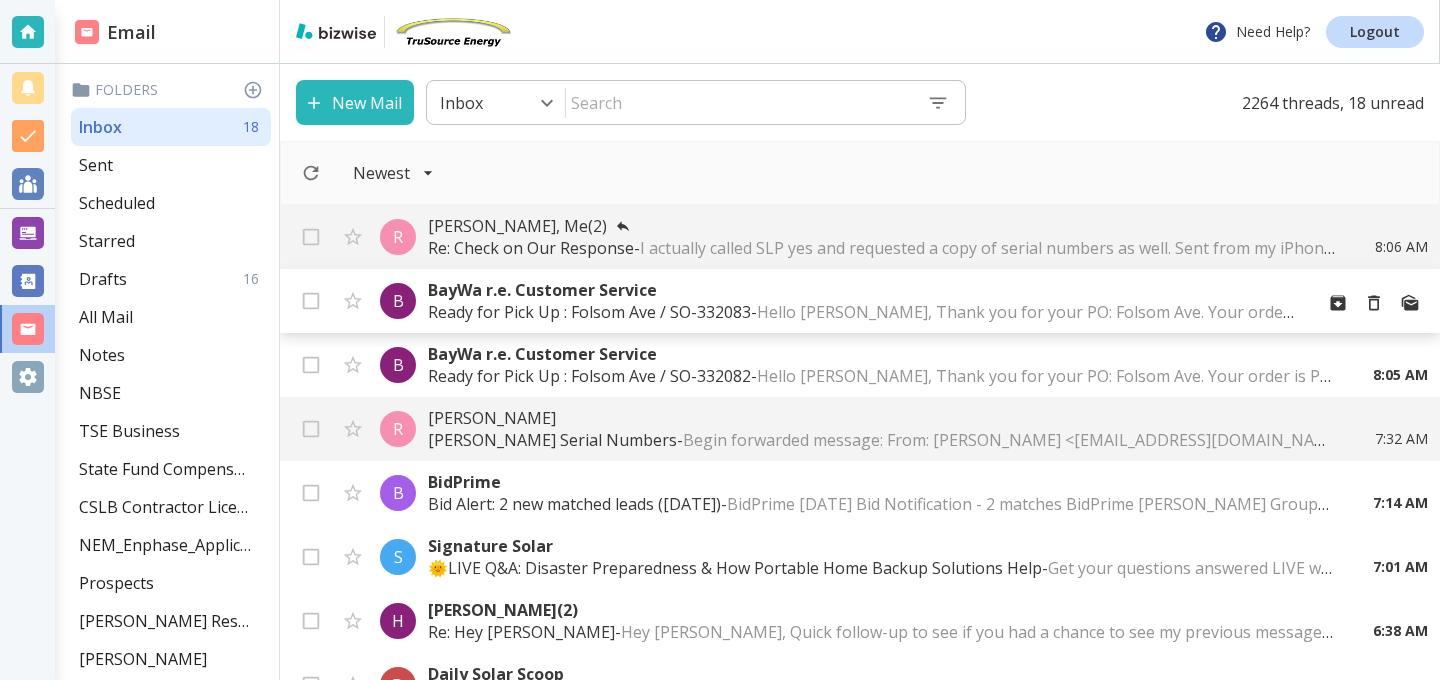 click on "BayWa r.e. Customer Service" at bounding box center [862, 290] 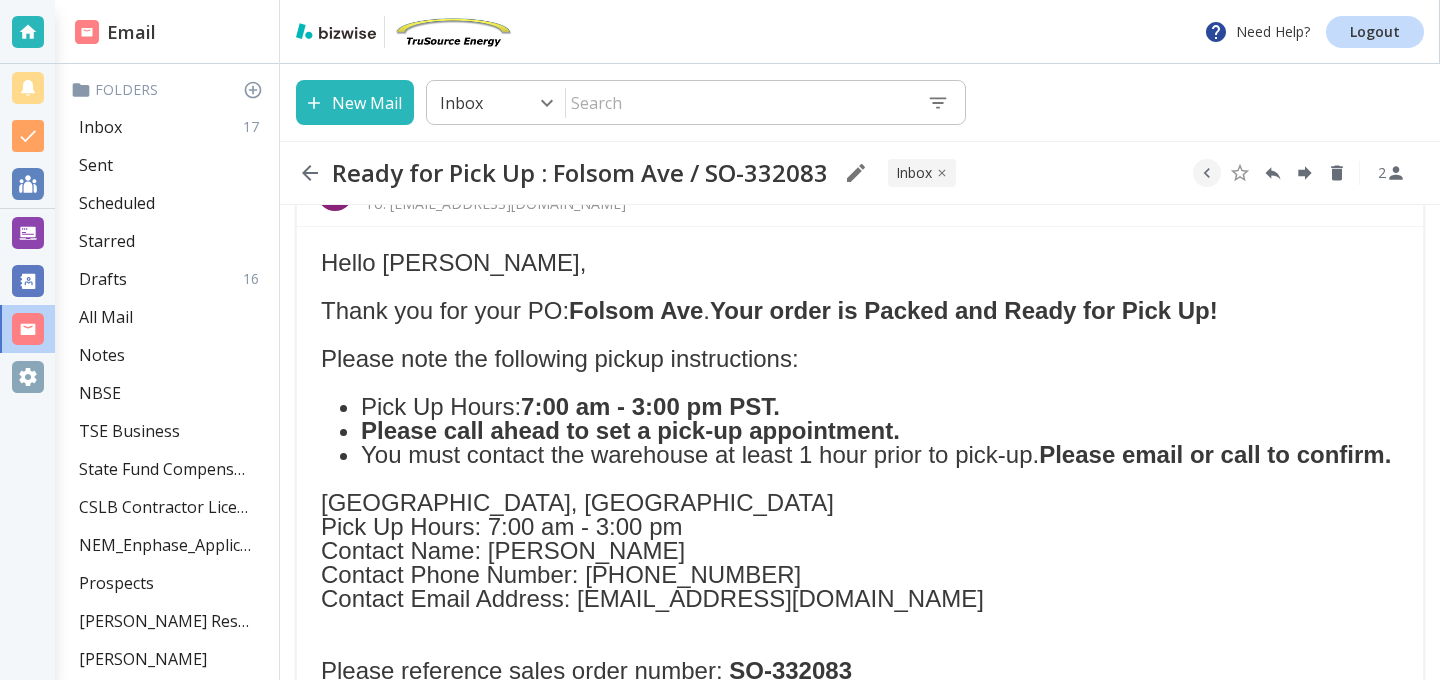 scroll, scrollTop: 60, scrollLeft: 0, axis: vertical 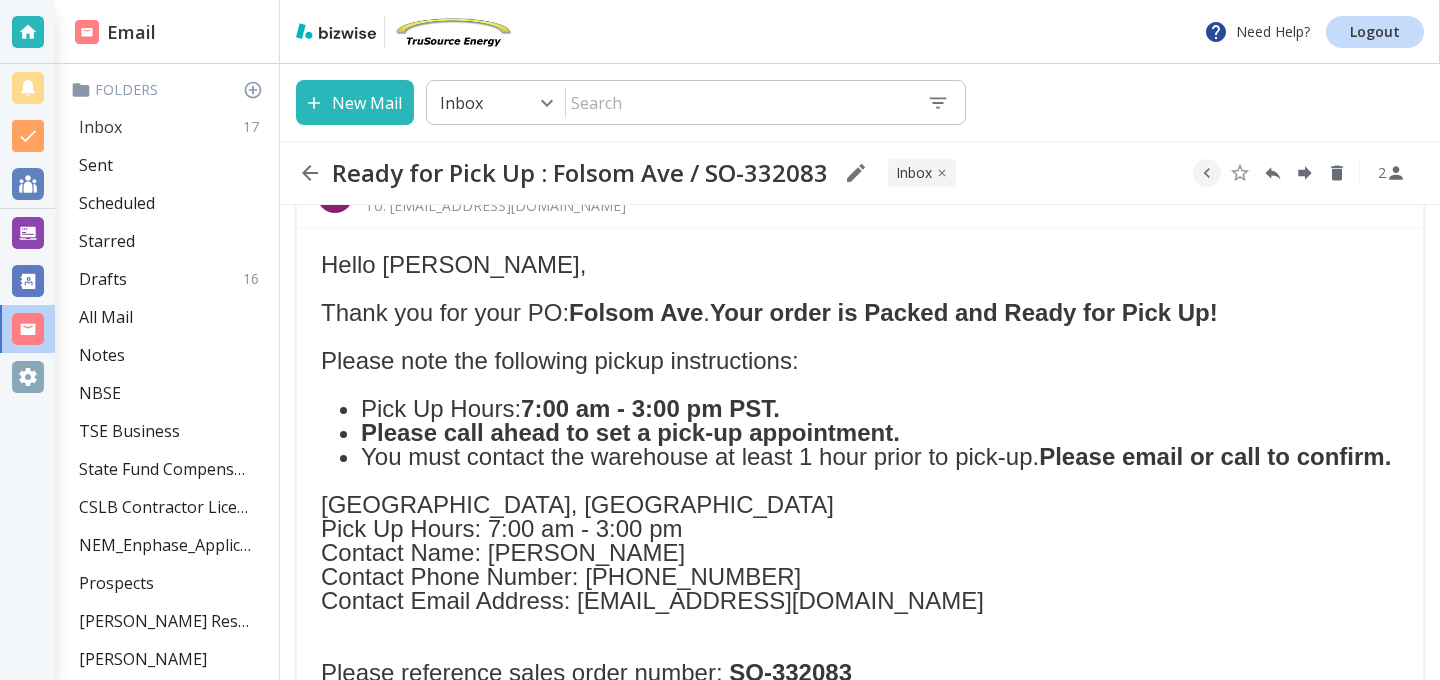 click on "Inbox" at bounding box center (100, 127) 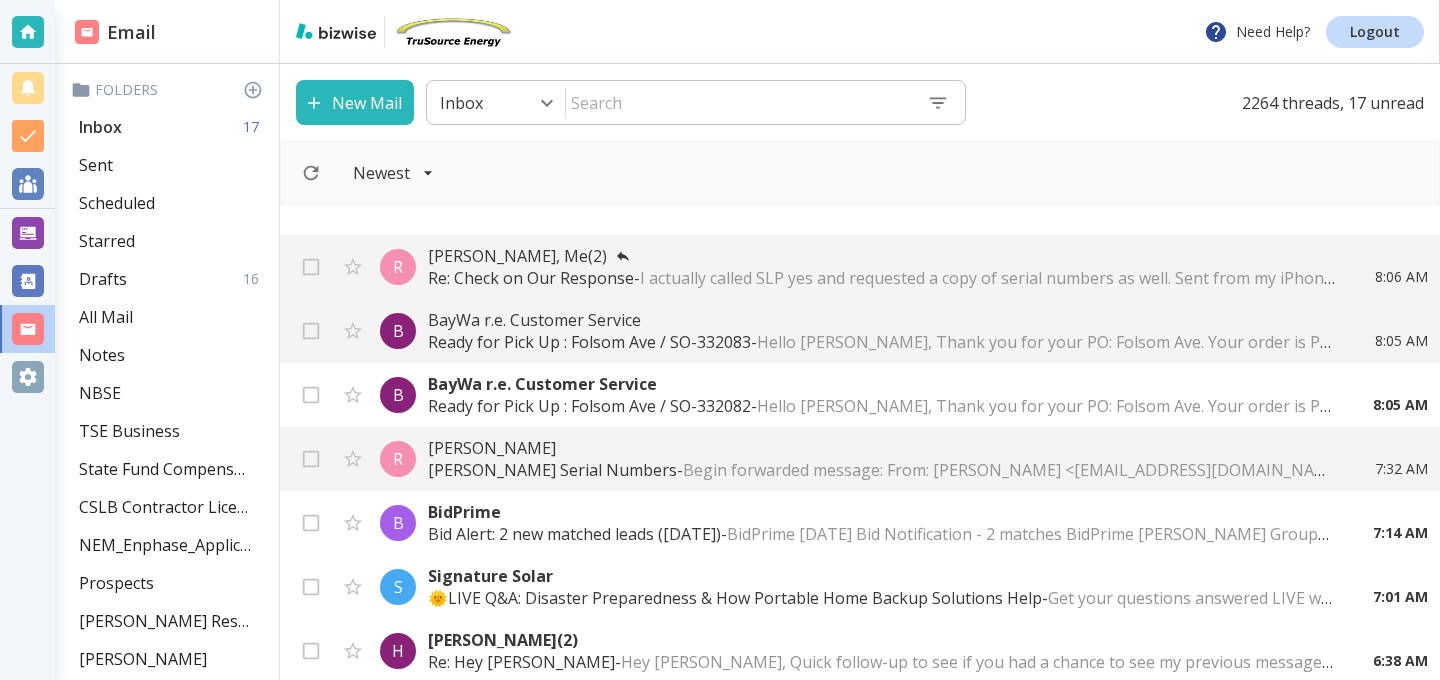 scroll, scrollTop: 0, scrollLeft: 0, axis: both 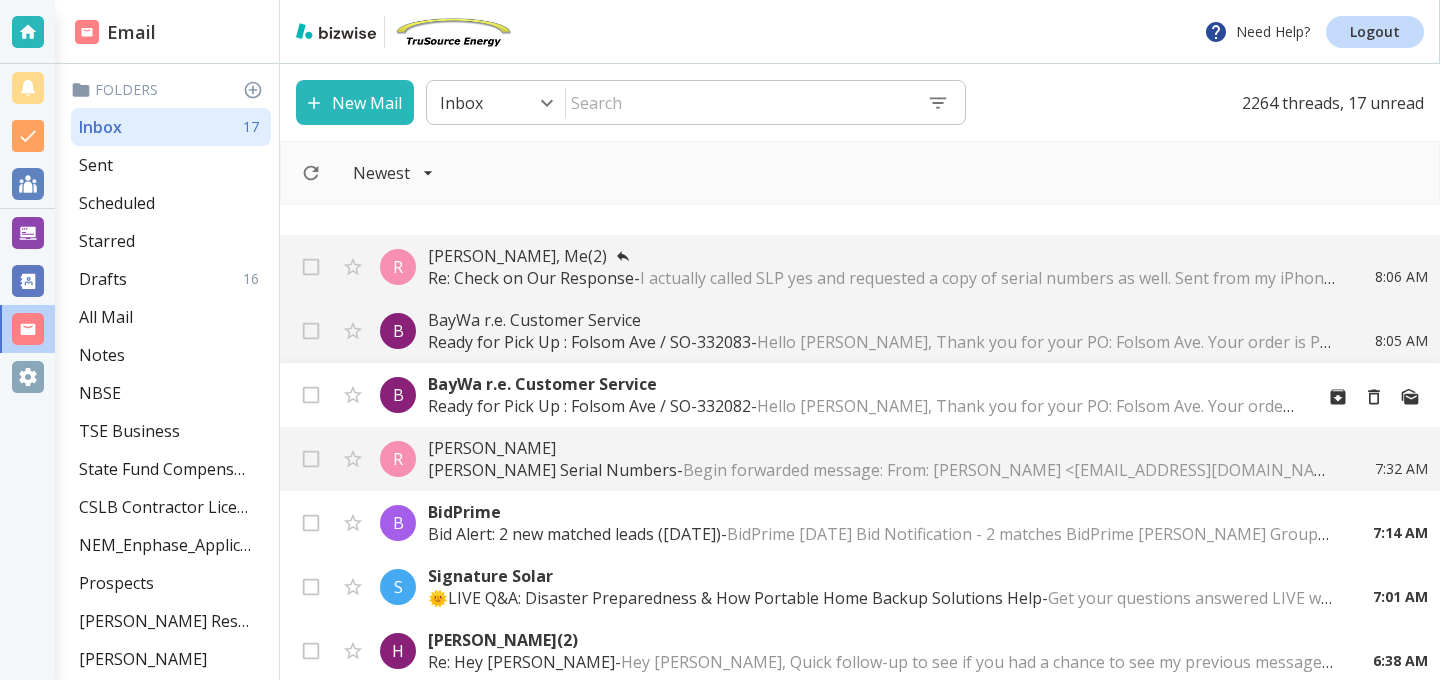 click on "BayWa r.e. Customer Service" at bounding box center [862, 384] 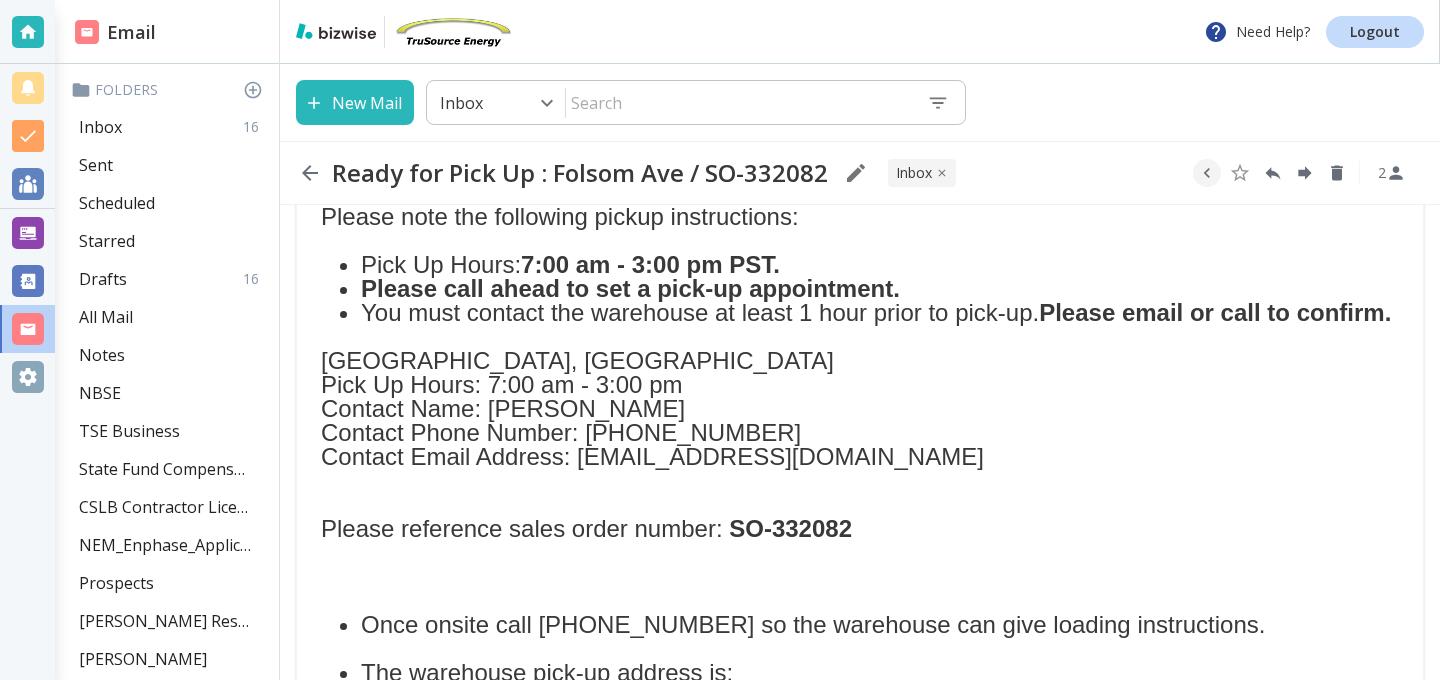 scroll, scrollTop: 209, scrollLeft: 0, axis: vertical 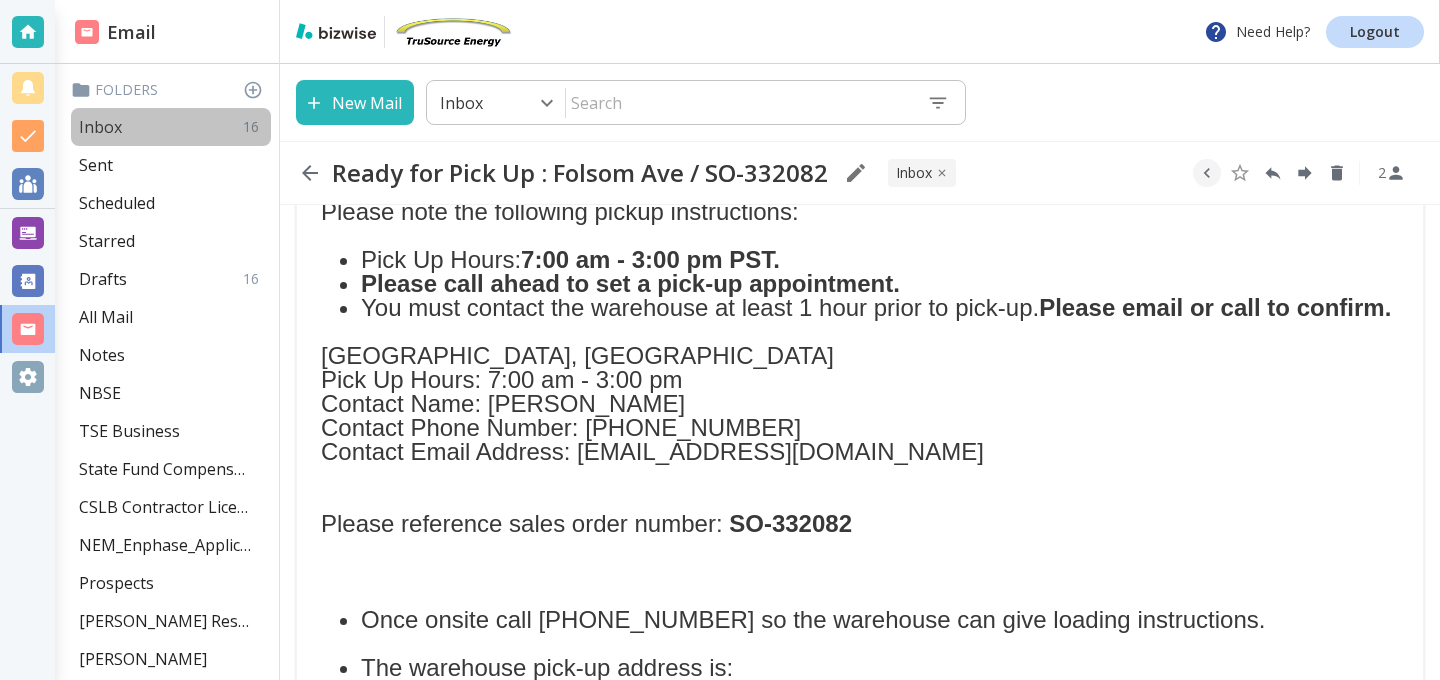 click on "Inbox" at bounding box center [100, 127] 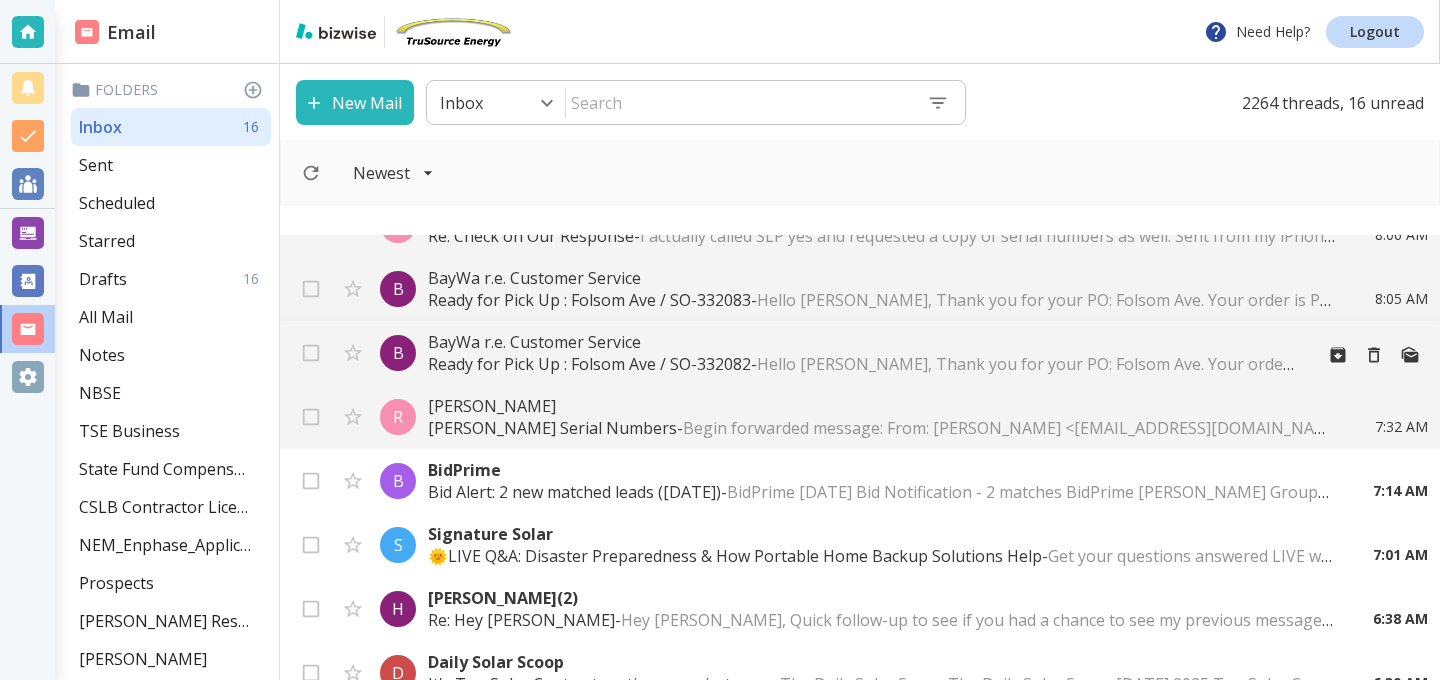scroll, scrollTop: 44, scrollLeft: 0, axis: vertical 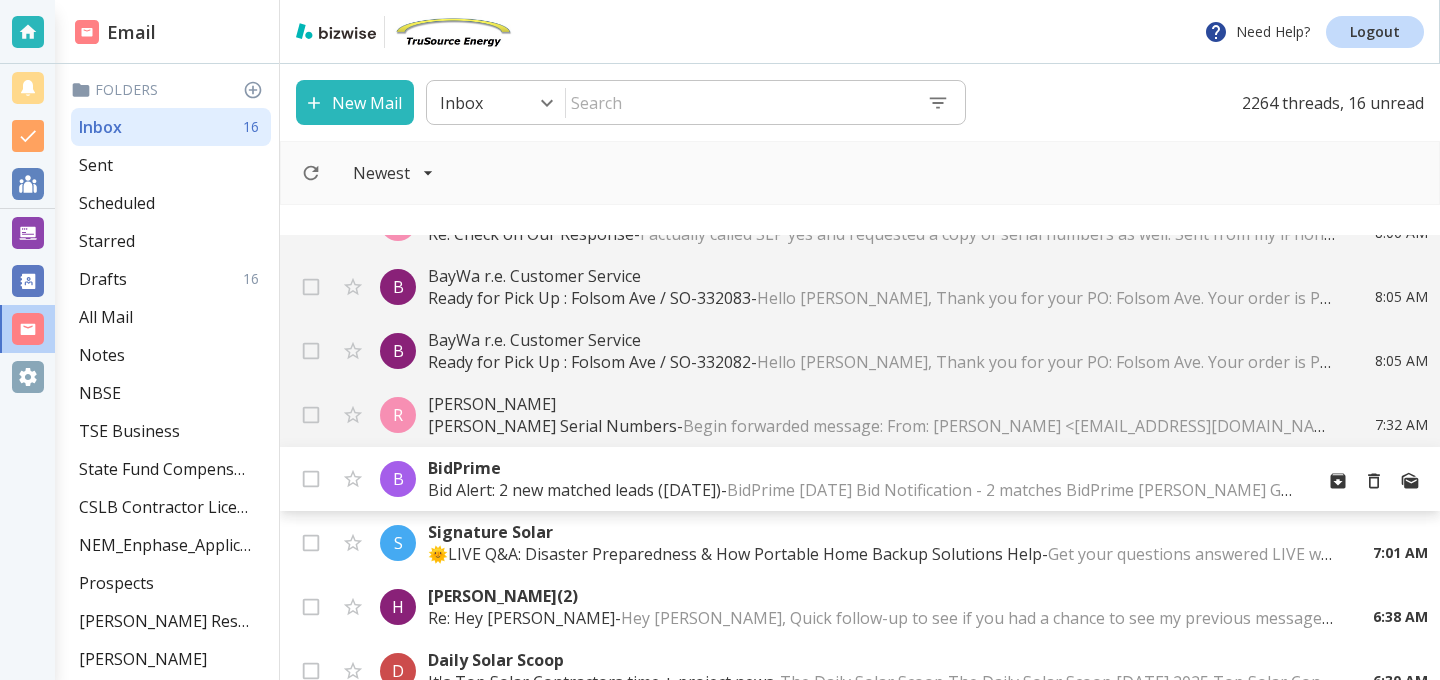 click on "BidPrime" at bounding box center (862, 468) 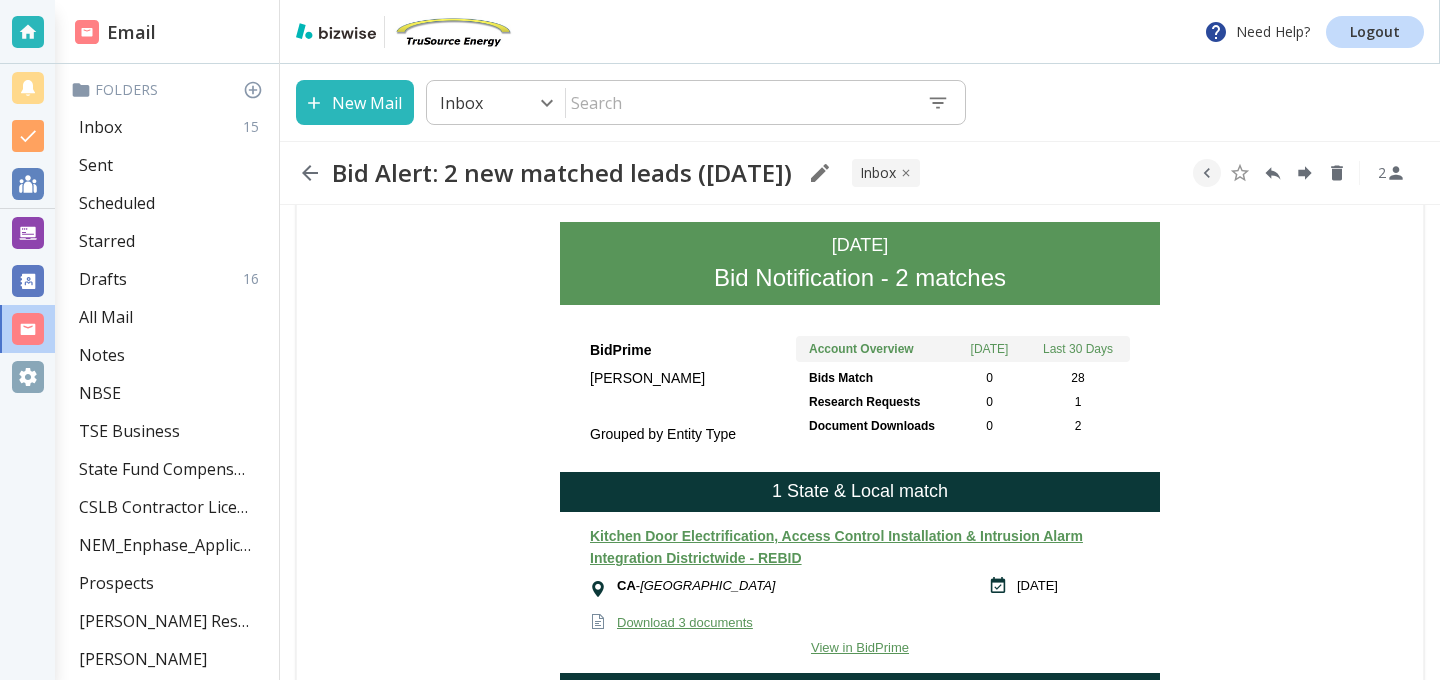 scroll, scrollTop: 175, scrollLeft: 0, axis: vertical 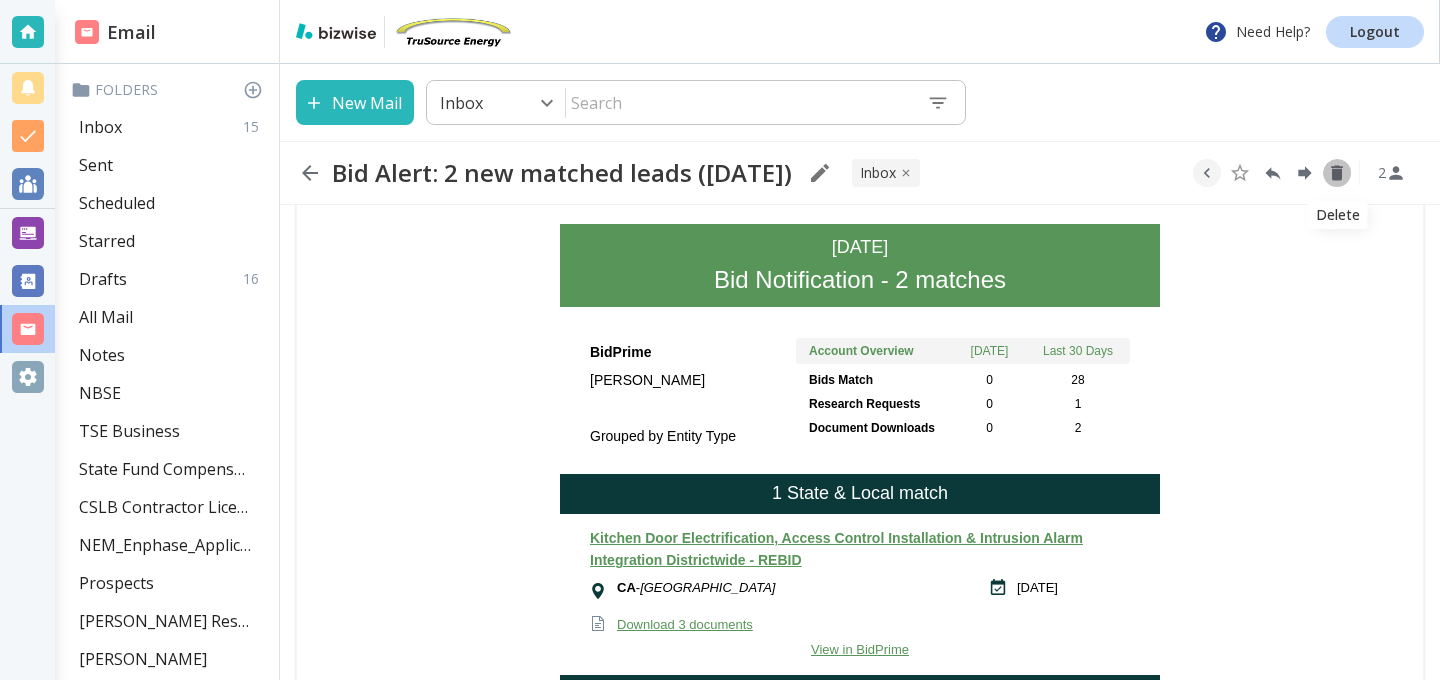 click 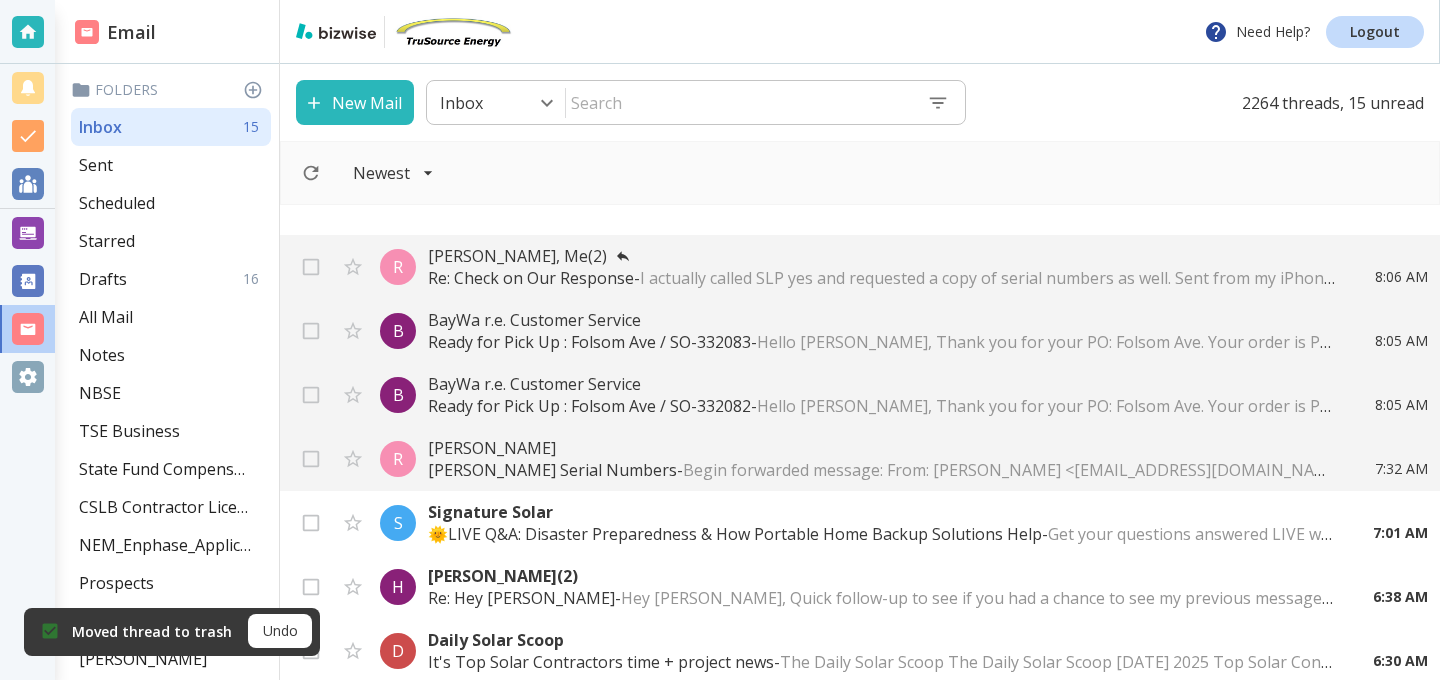 scroll, scrollTop: 0, scrollLeft: 0, axis: both 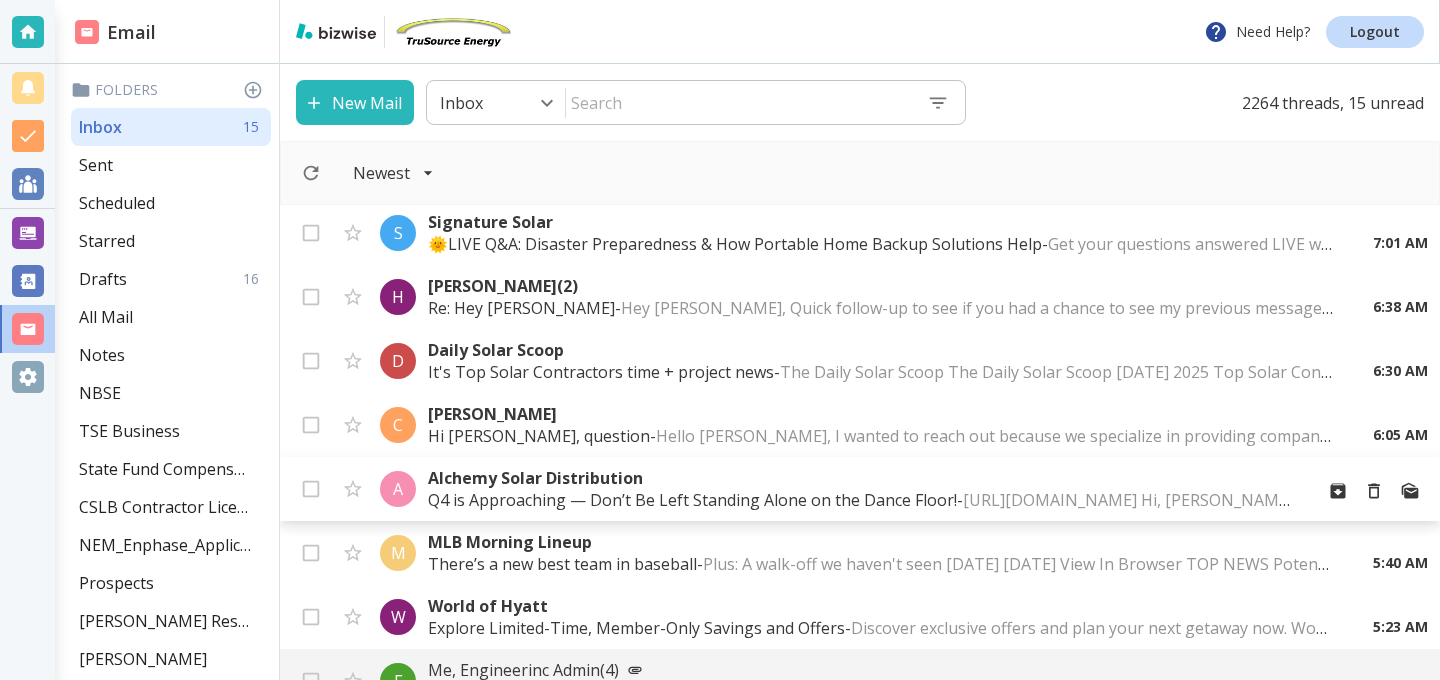 click on "Q4 is Approaching — Don’t Be Left Standing Alone on the Dance Floor!  -  [URL][DOMAIN_NAME] Hi, [PERSON_NAME] Q4 is Approaching — Don't Be Left Standing Alone on the Dance Floor: Residential modules are moving fast," at bounding box center [862, 500] 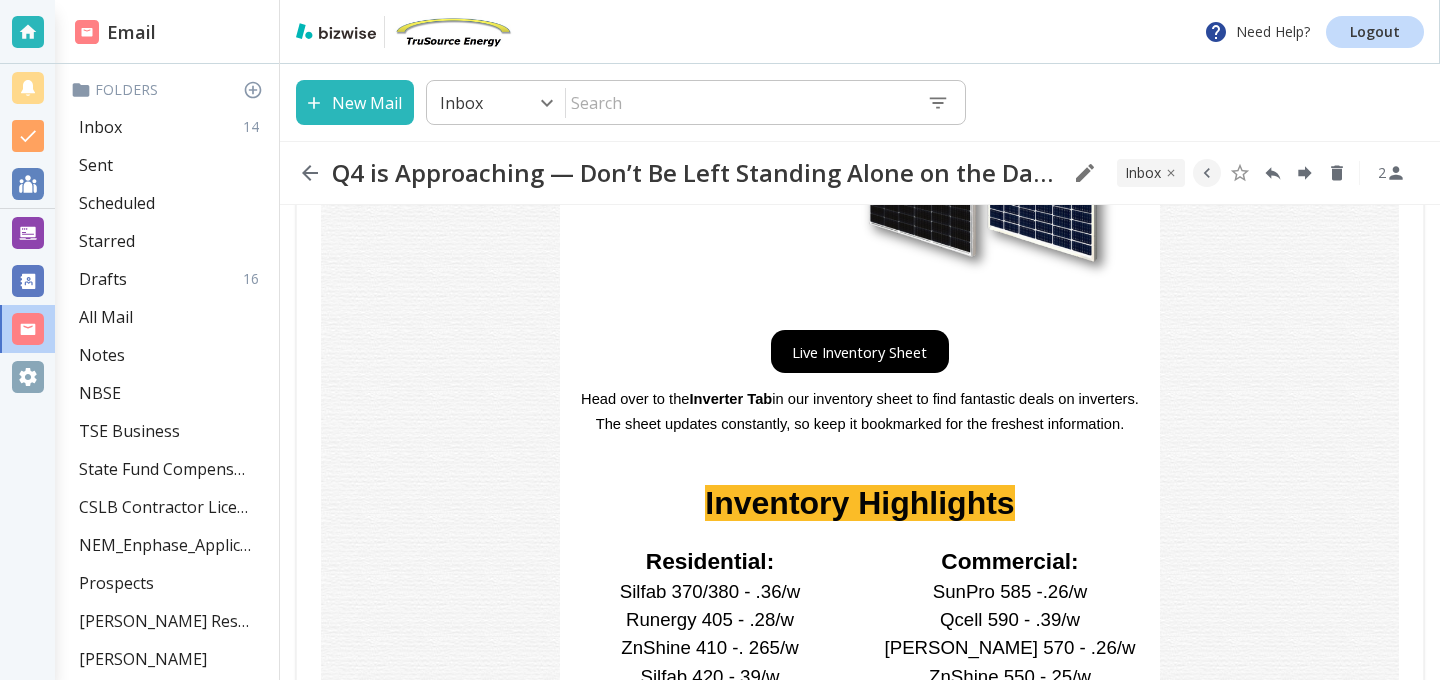 scroll, scrollTop: 1905, scrollLeft: 0, axis: vertical 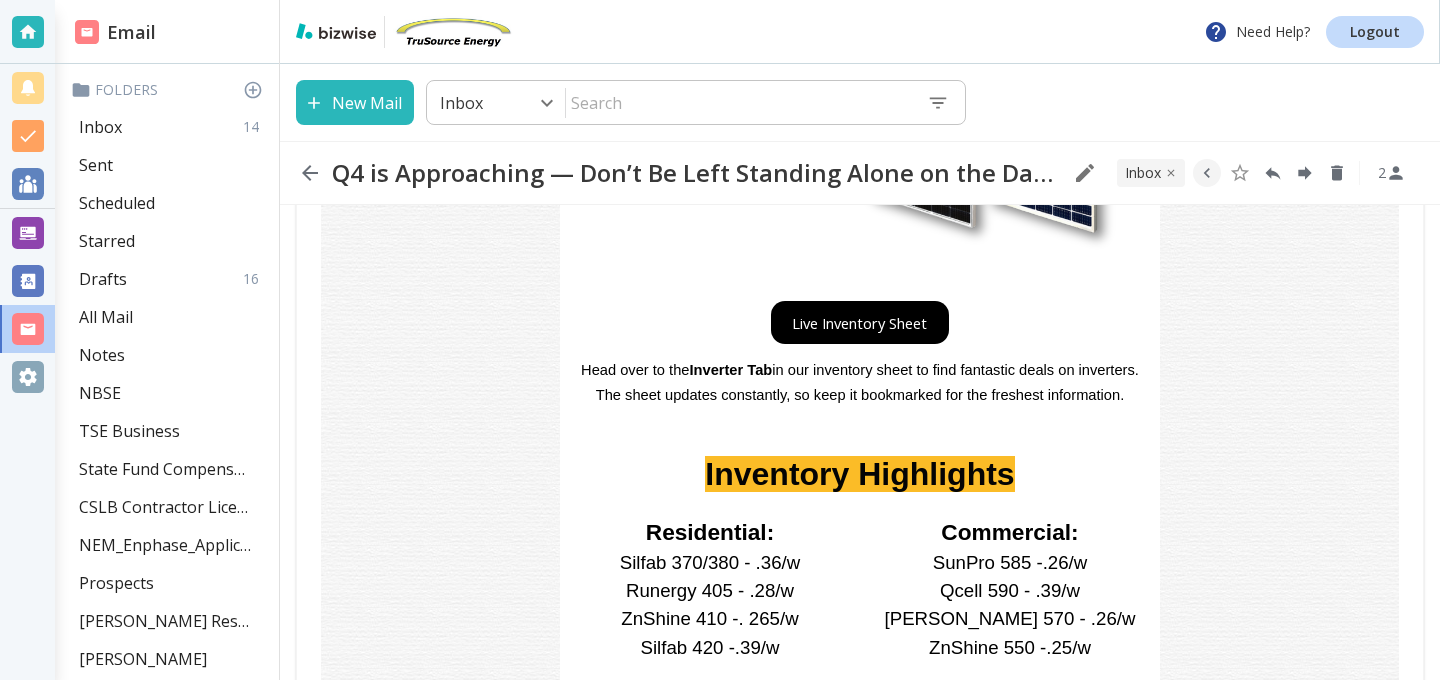 click on "Live Inventory Sheet" at bounding box center [860, 322] 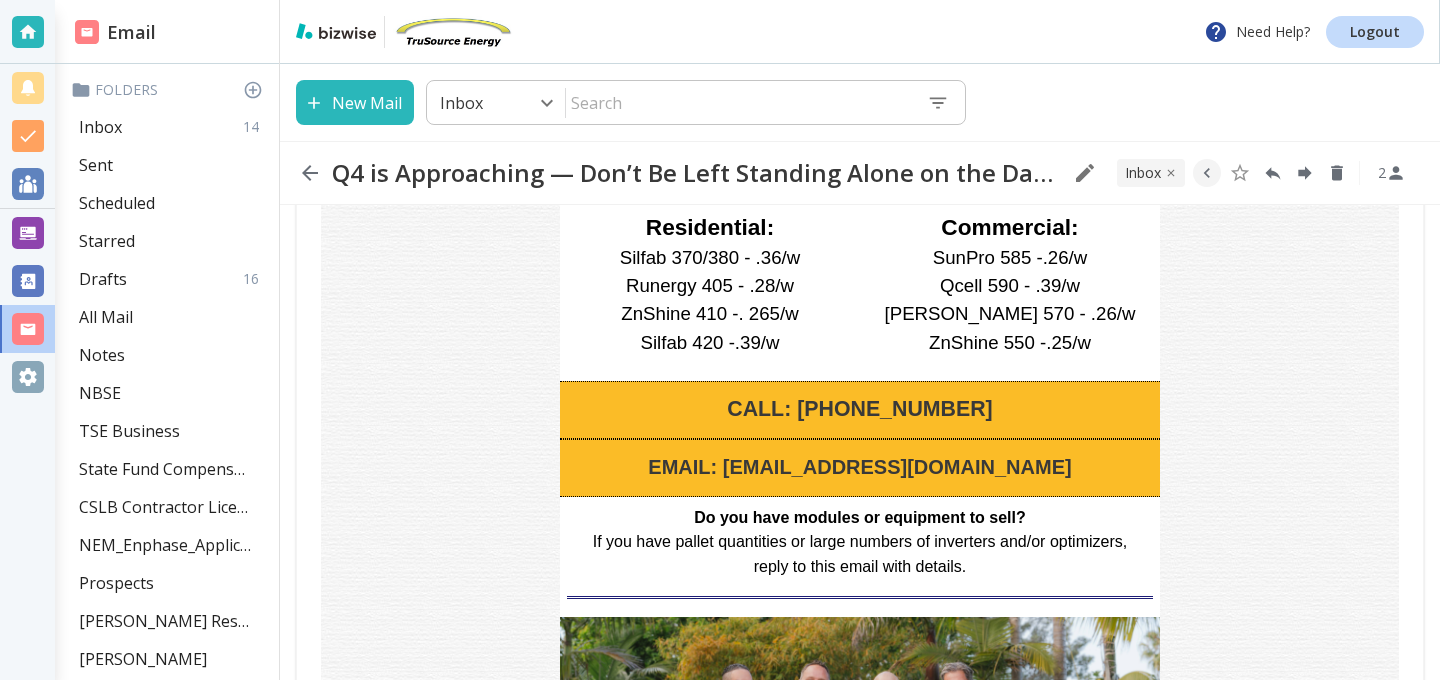 scroll, scrollTop: 2251, scrollLeft: 0, axis: vertical 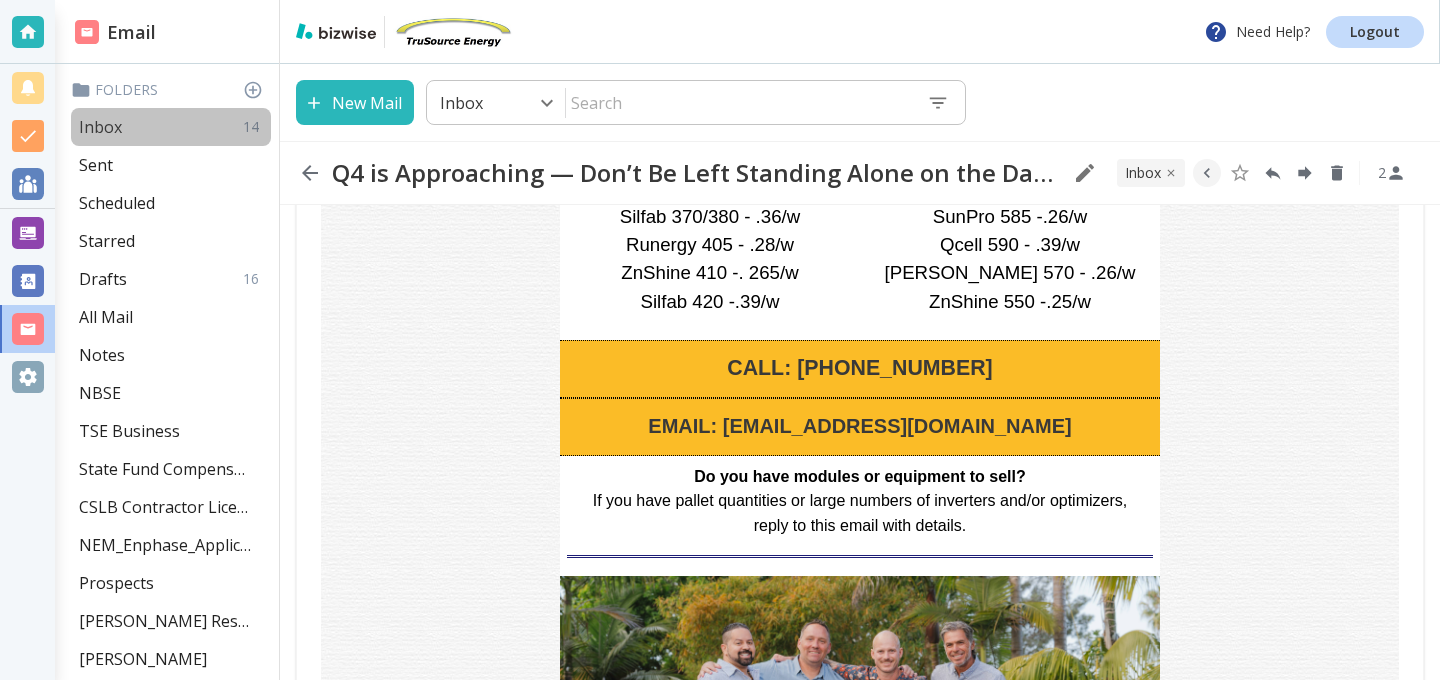 click on "Inbox" at bounding box center (100, 127) 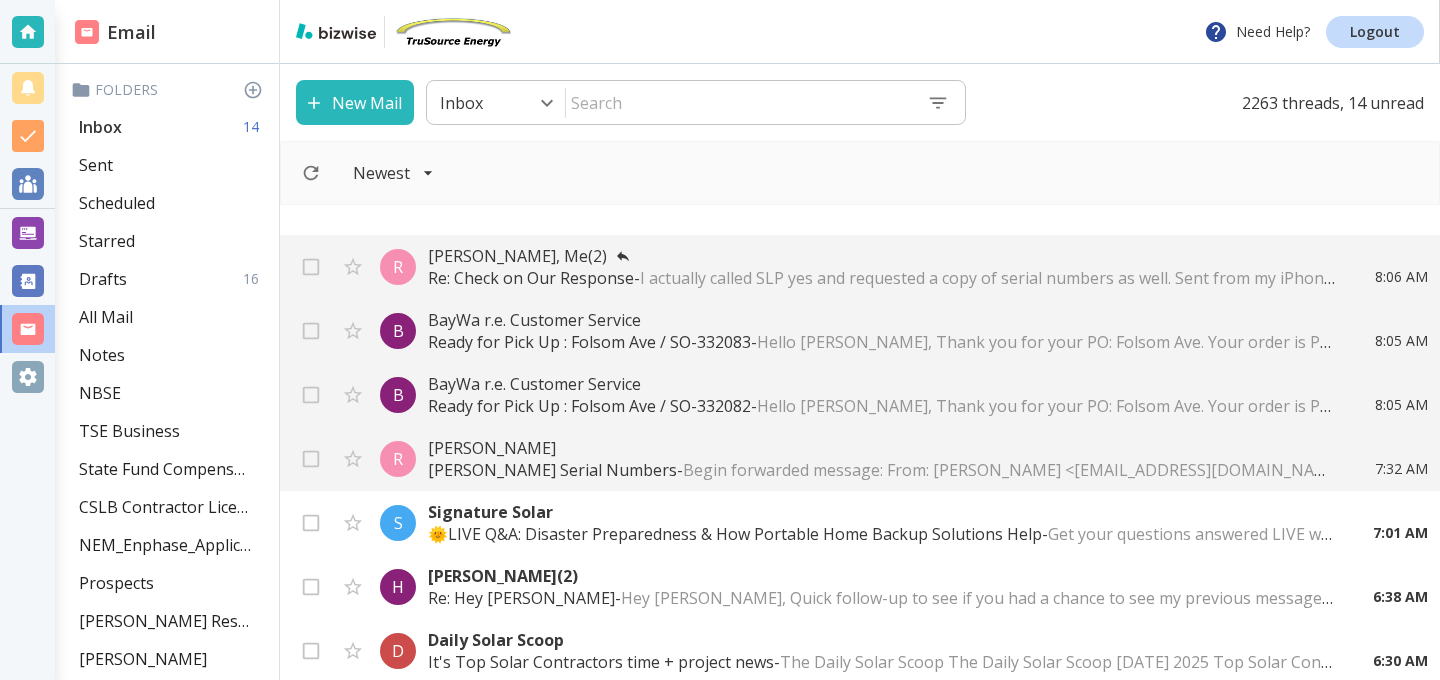 scroll, scrollTop: 0, scrollLeft: 0, axis: both 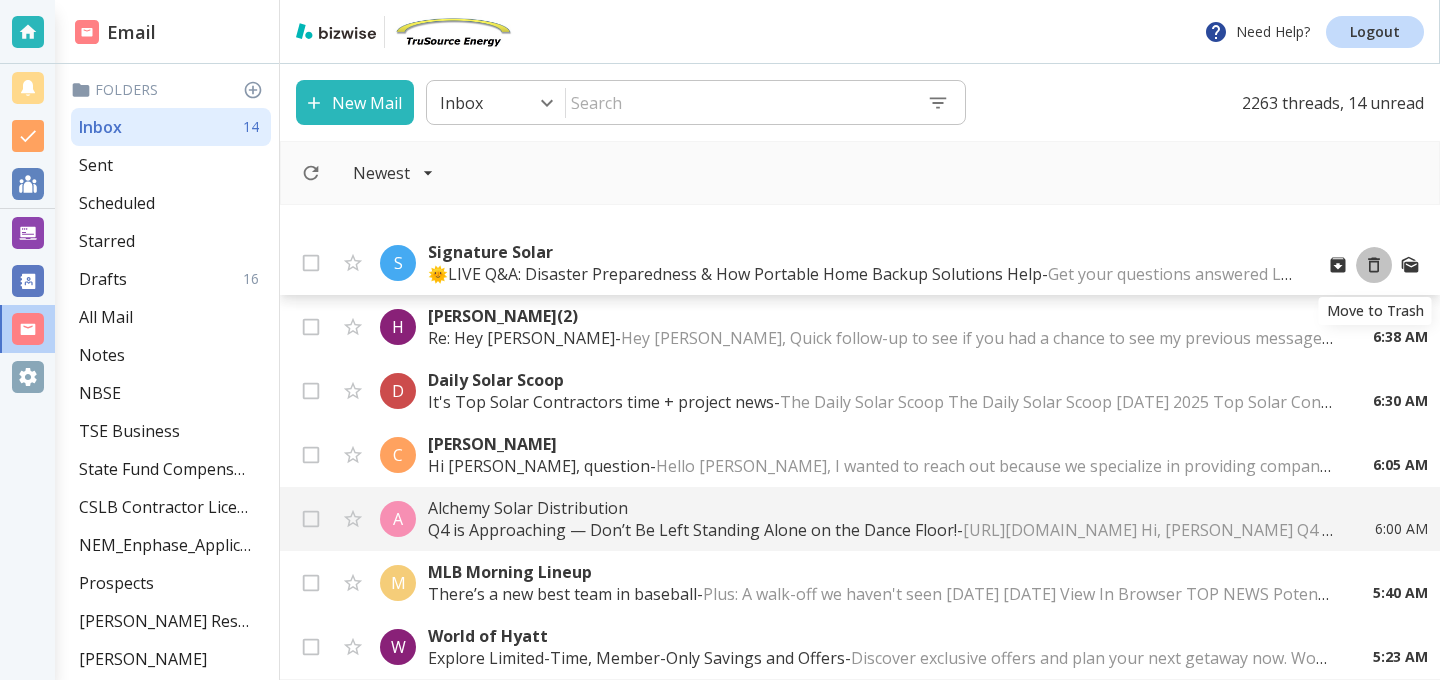 click 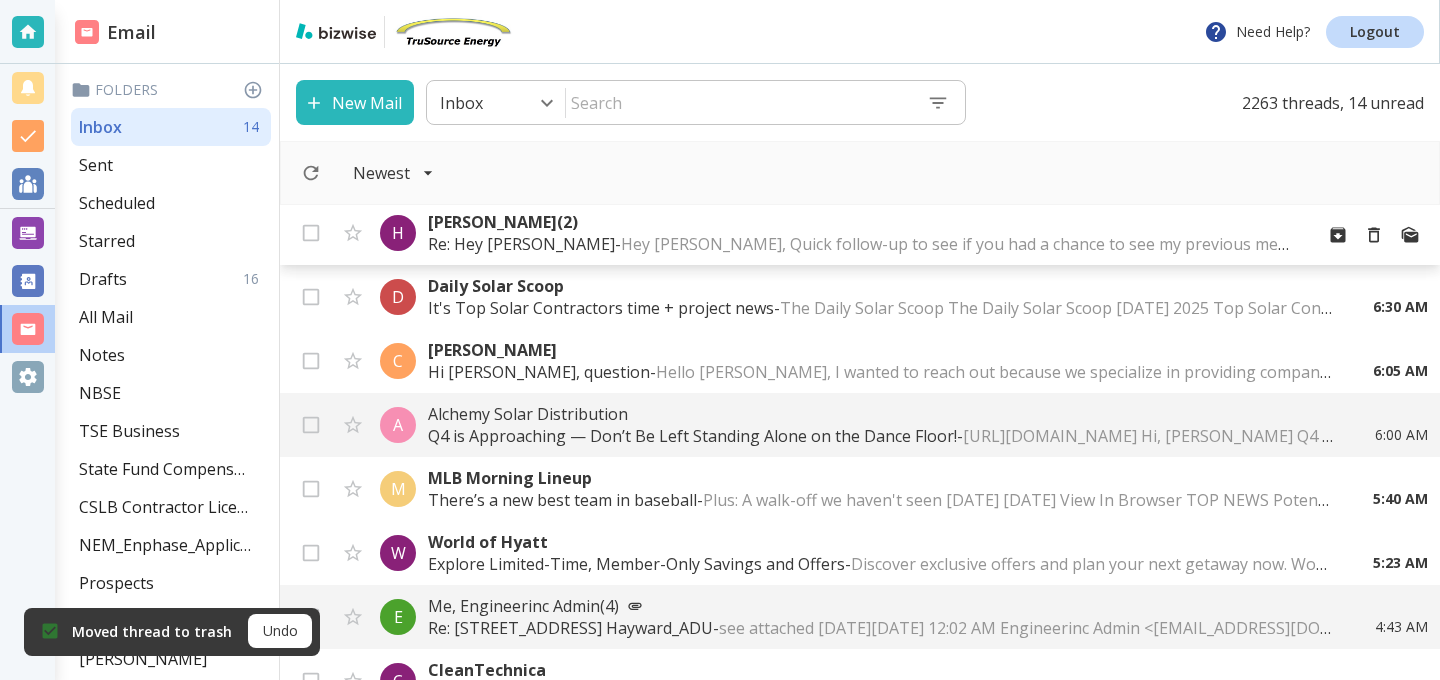 click on "[PERSON_NAME]  (2)" at bounding box center (862, 222) 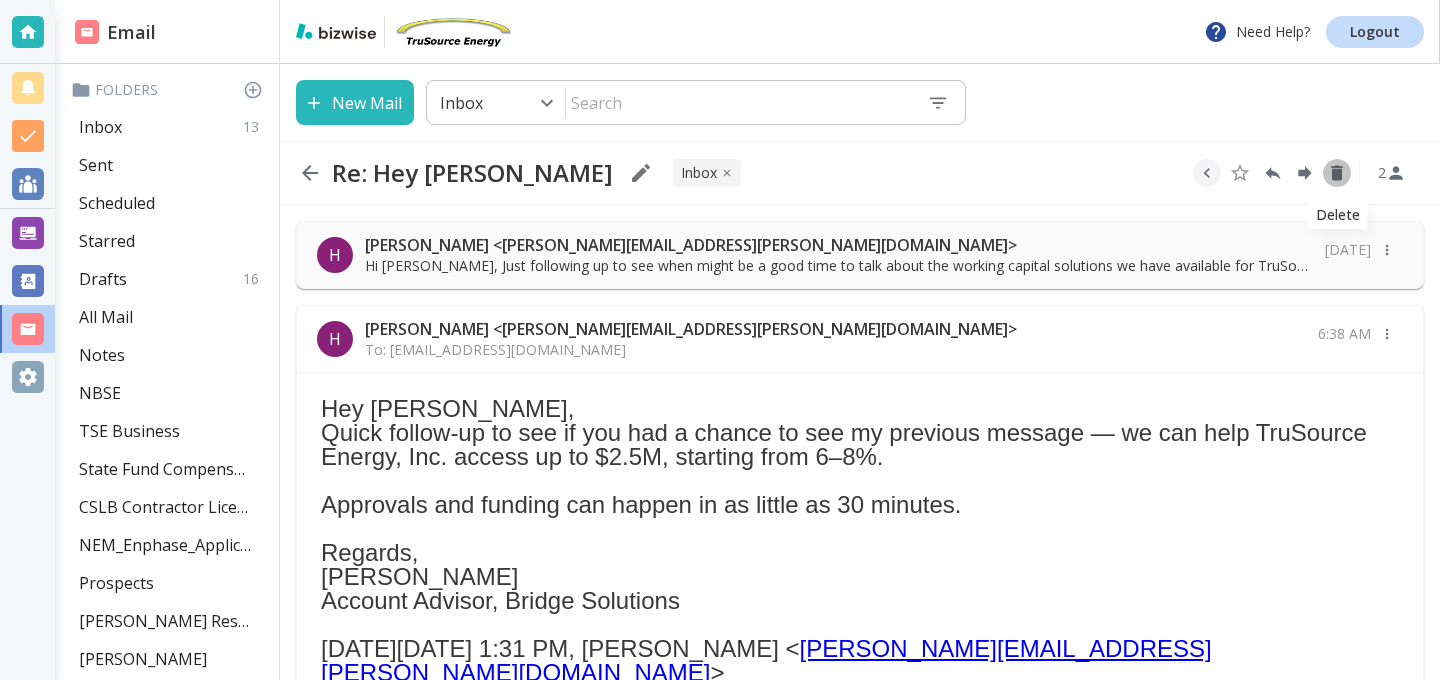 click 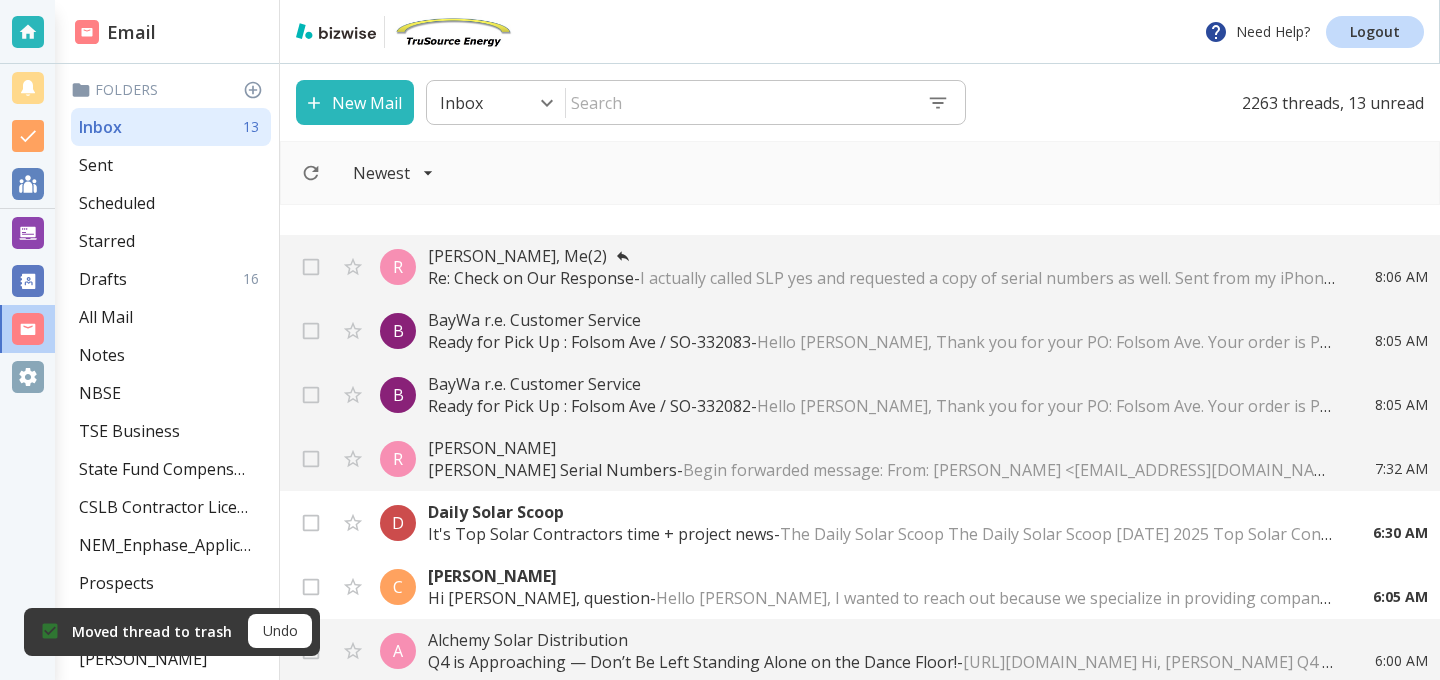 scroll, scrollTop: 260, scrollLeft: 0, axis: vertical 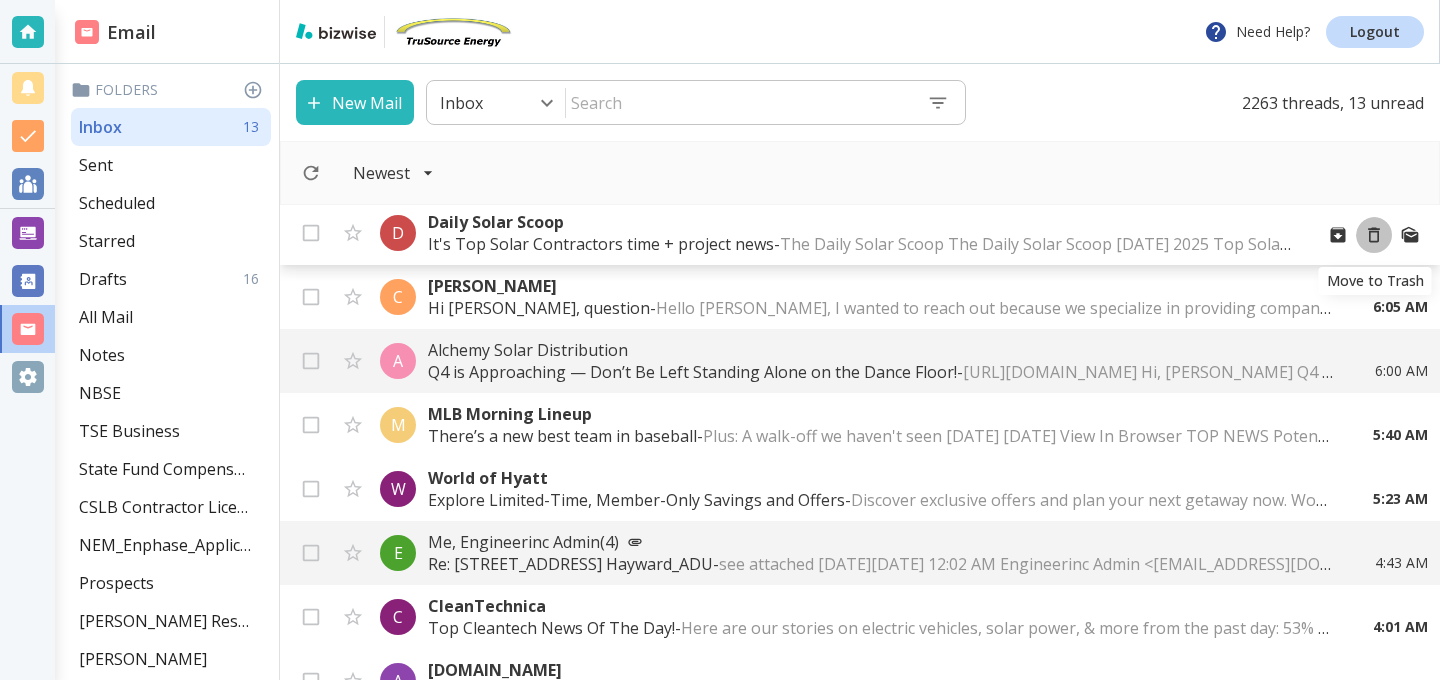 click 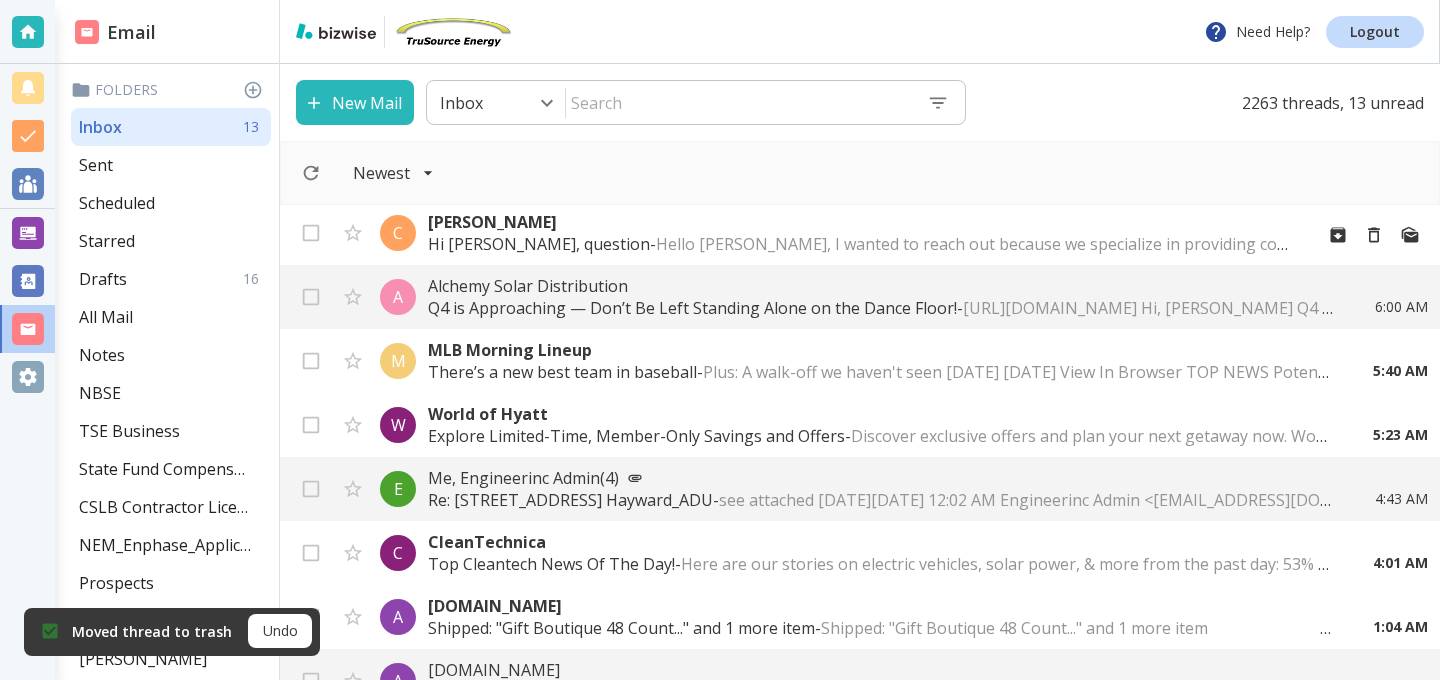 click on "Hello [PERSON_NAME], I wanted to reach out because we specialize in providing companies with like yours access working capital—fast. If TruSource Energy, Inc. could use up to $1.25M, we offer flexible funding," at bounding box center [1444, 244] 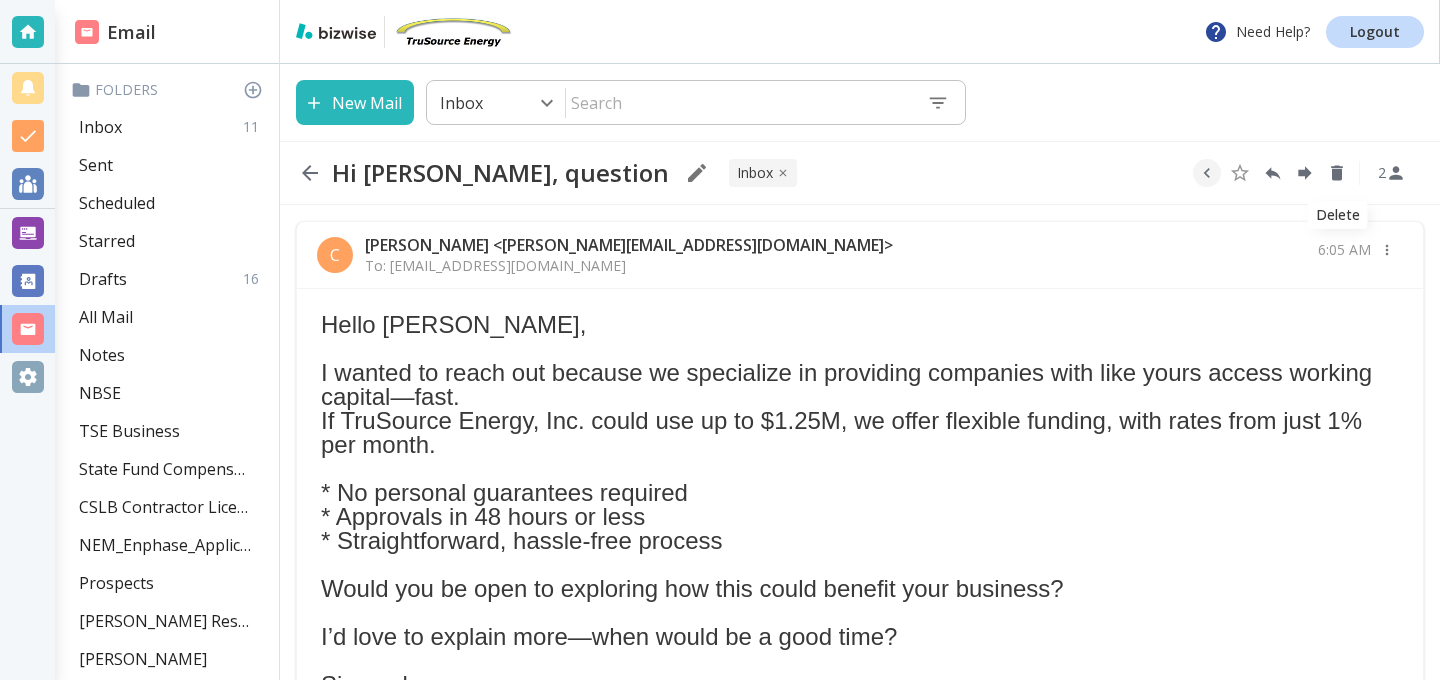 click 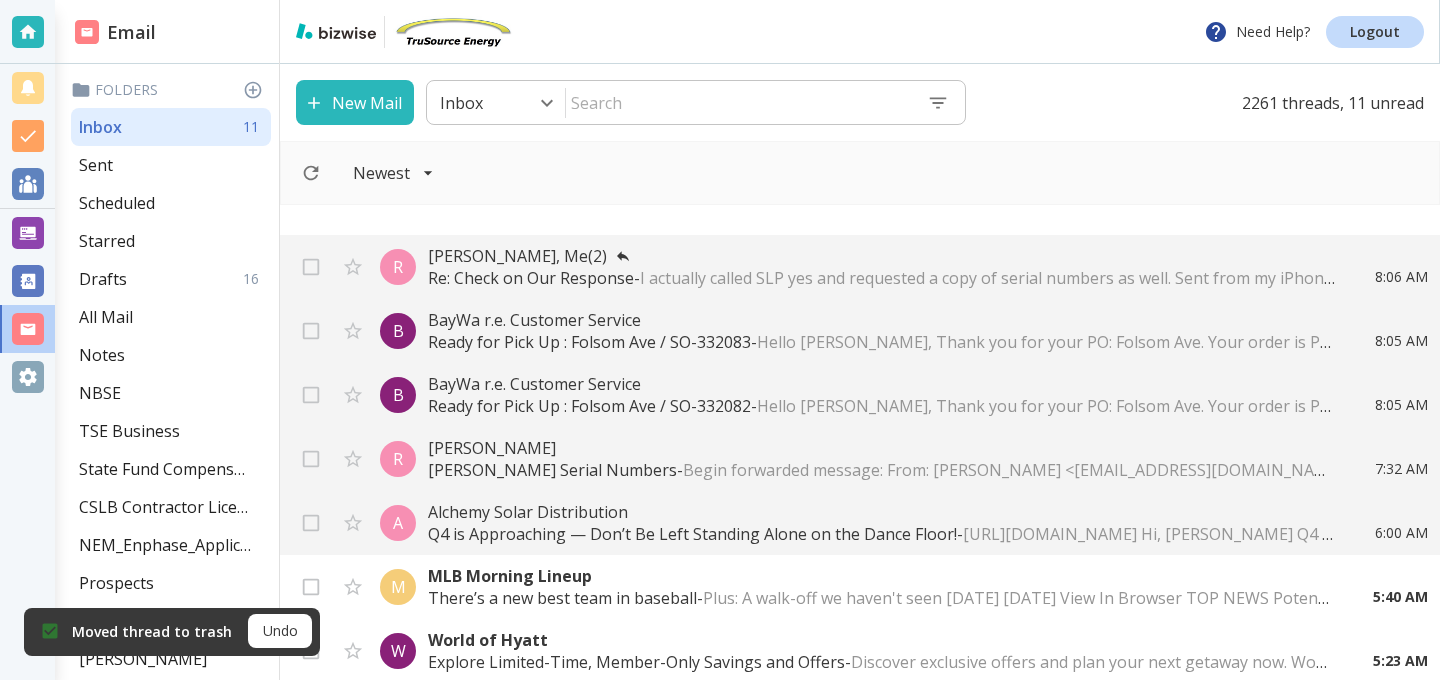scroll, scrollTop: 260, scrollLeft: 0, axis: vertical 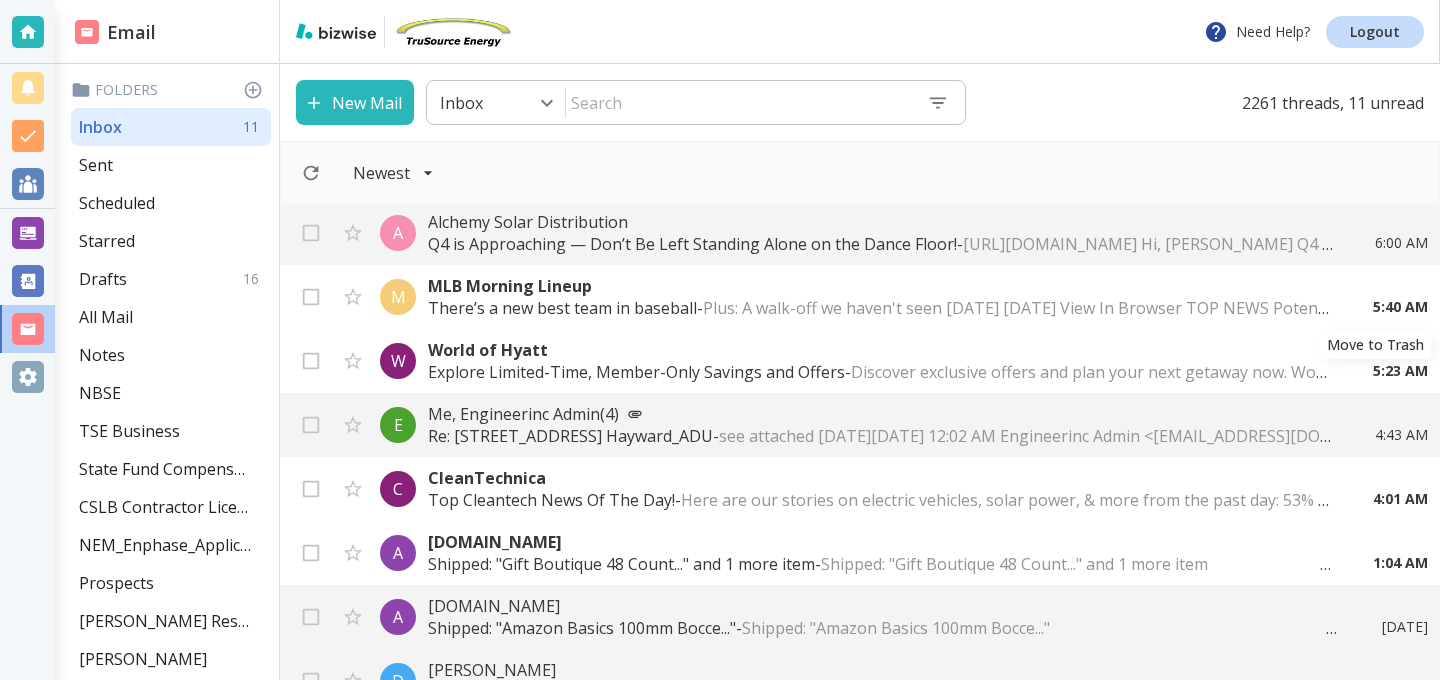 click 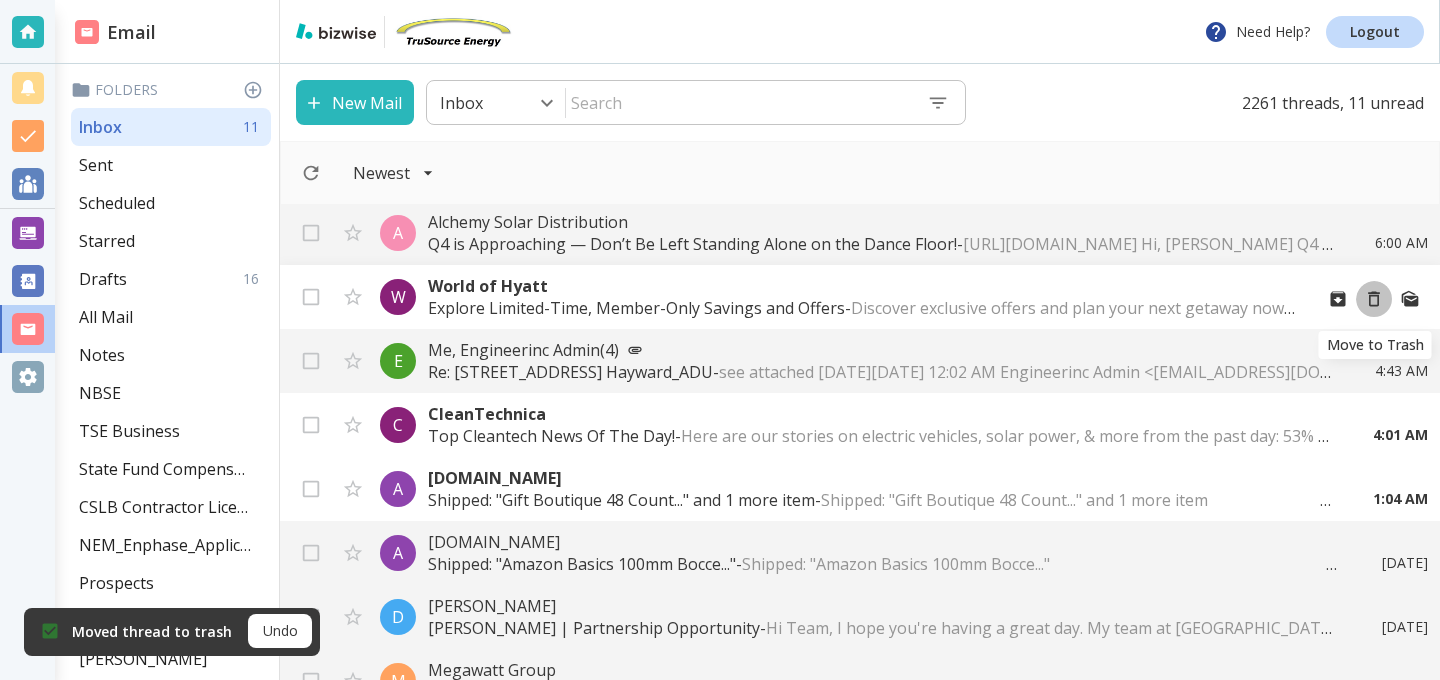 click 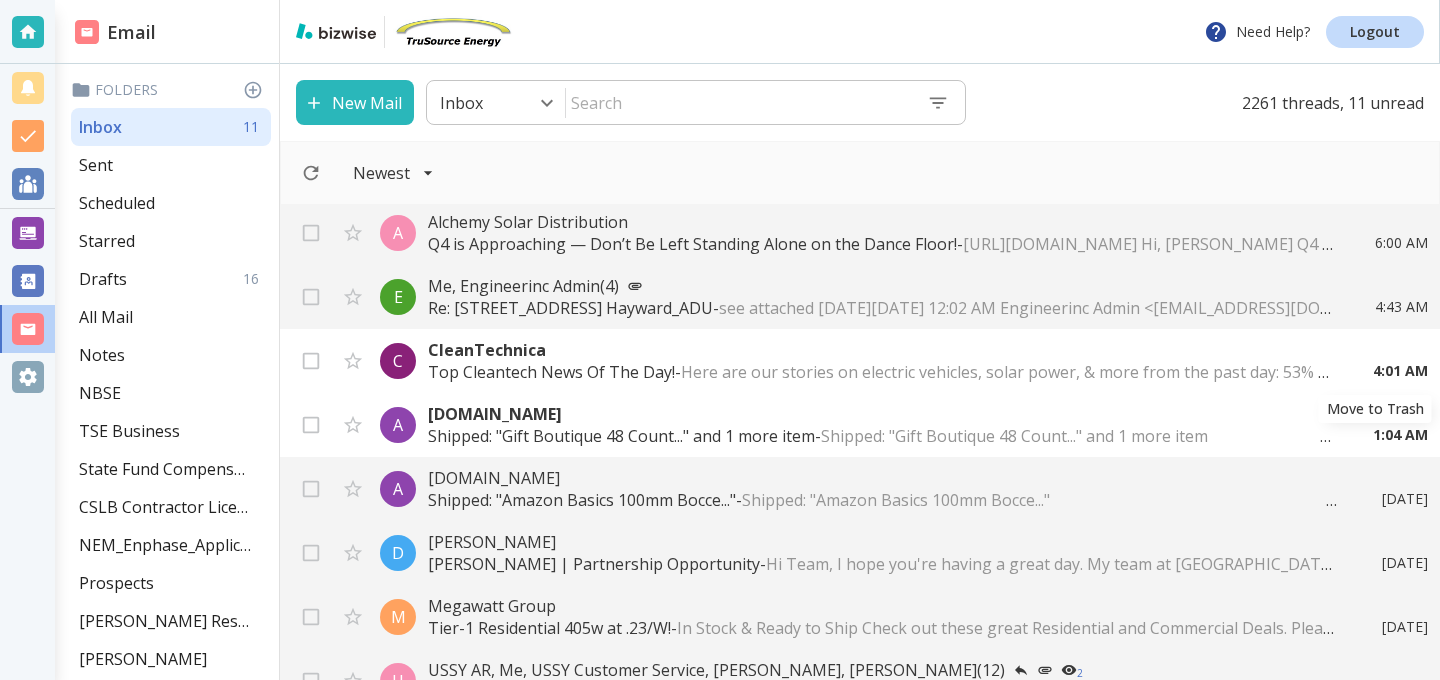 click 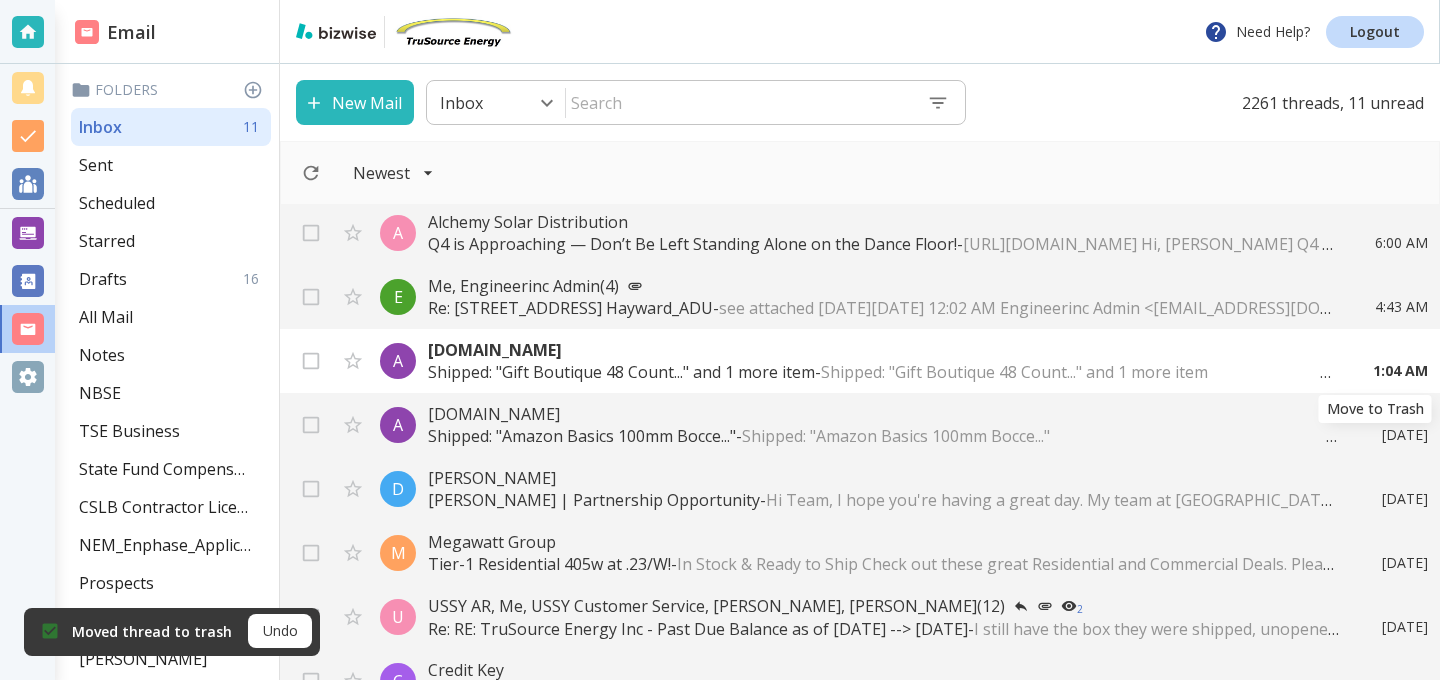 click 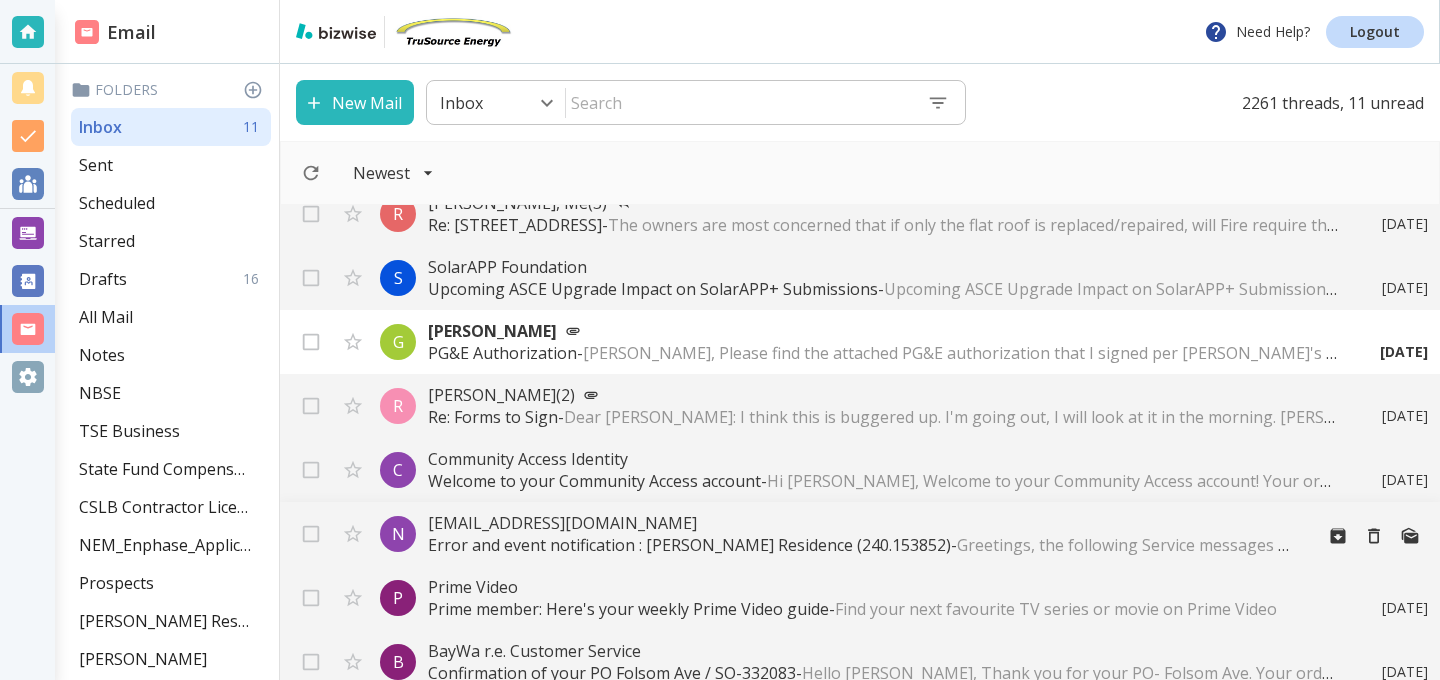 scroll, scrollTop: 1306, scrollLeft: 0, axis: vertical 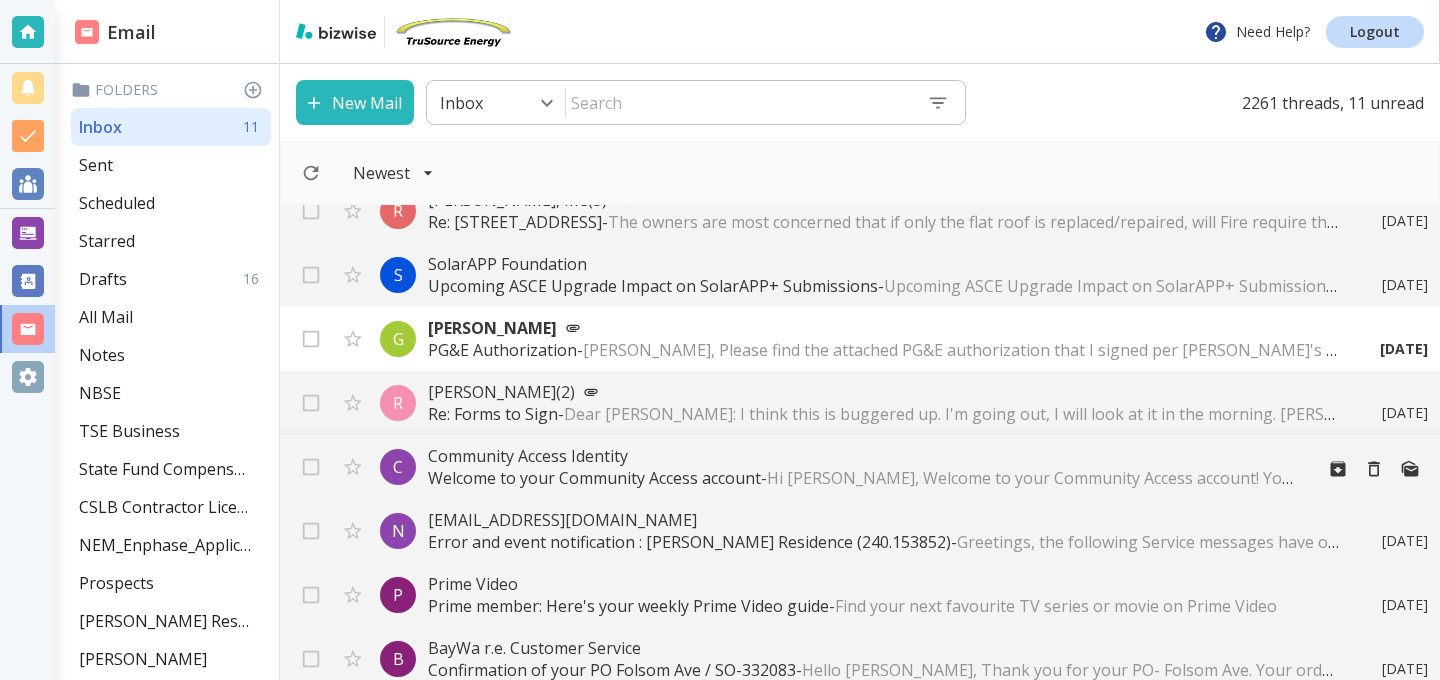 click on "Hi [PERSON_NAME], Welcome to your Community Access account! Your organization uses Community Access and Tyler Technologies to manage access to applications which serve citizens. Community Access provides access" at bounding box center (1600, 478) 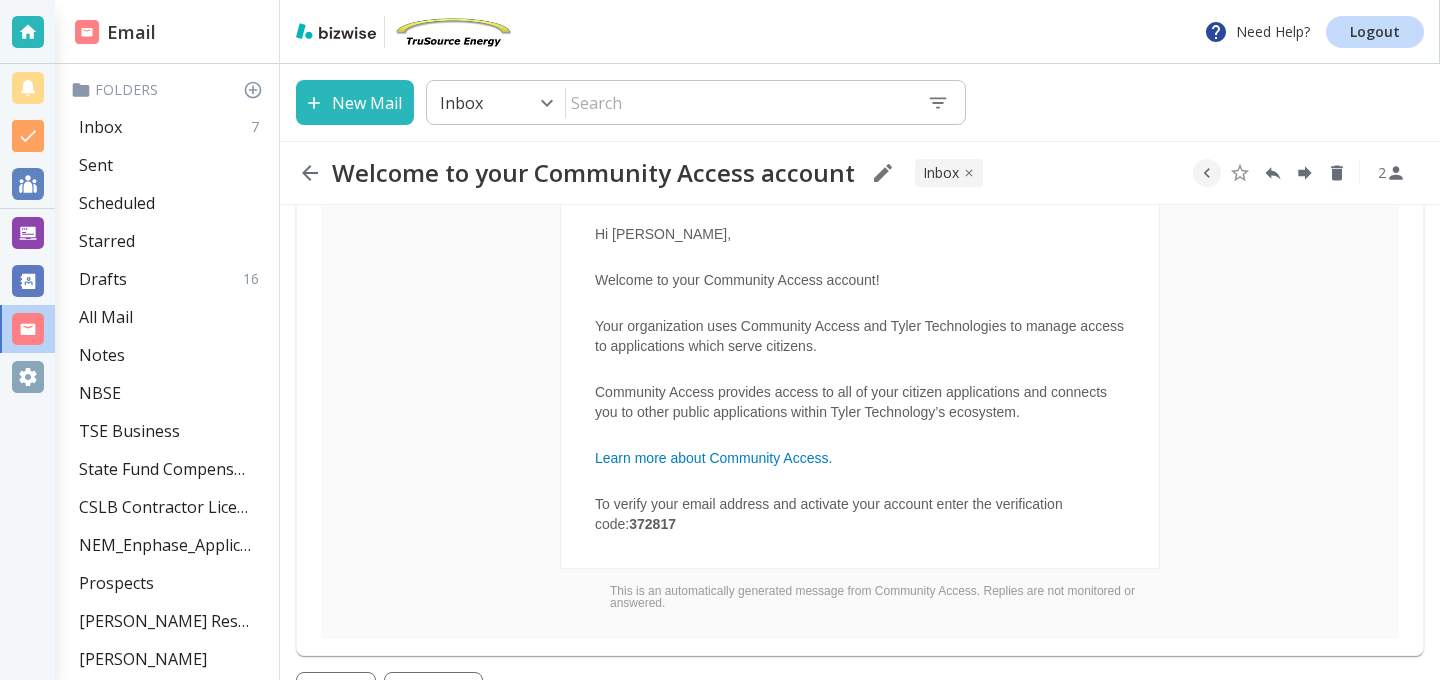 scroll, scrollTop: 235, scrollLeft: 0, axis: vertical 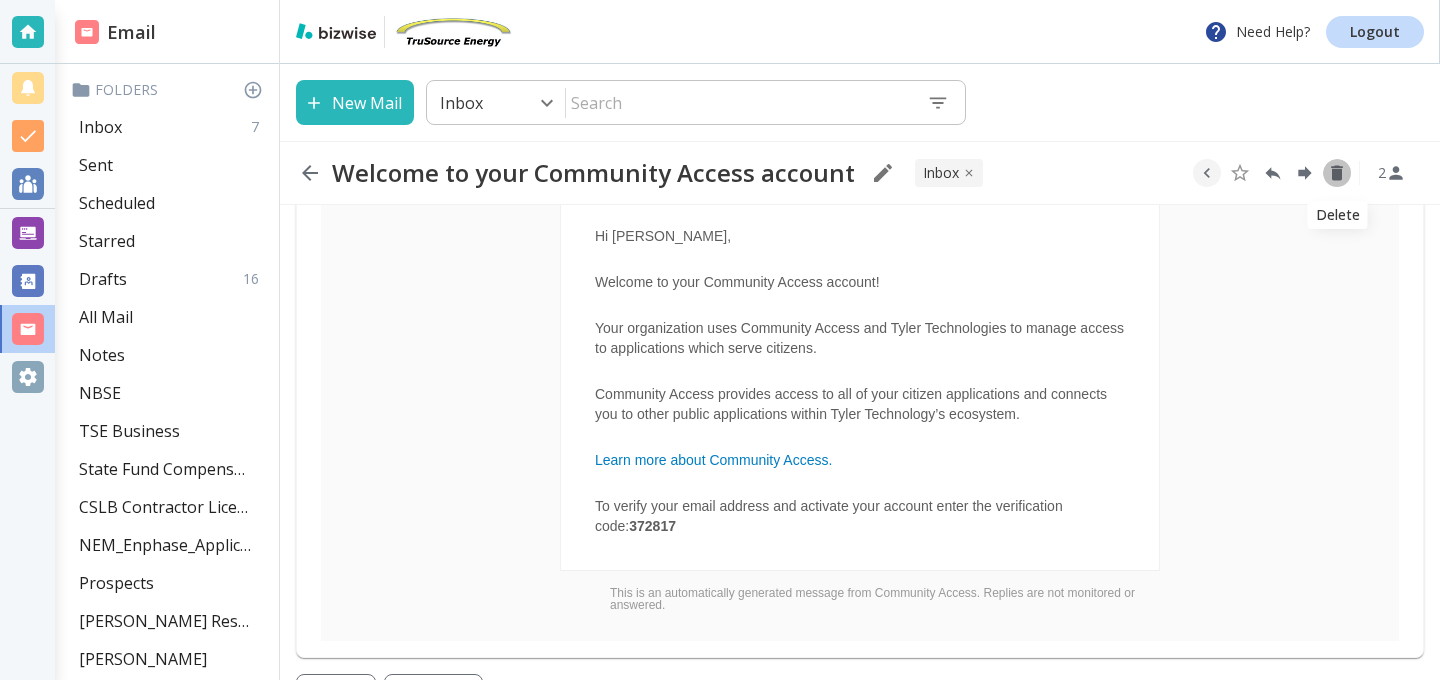 click 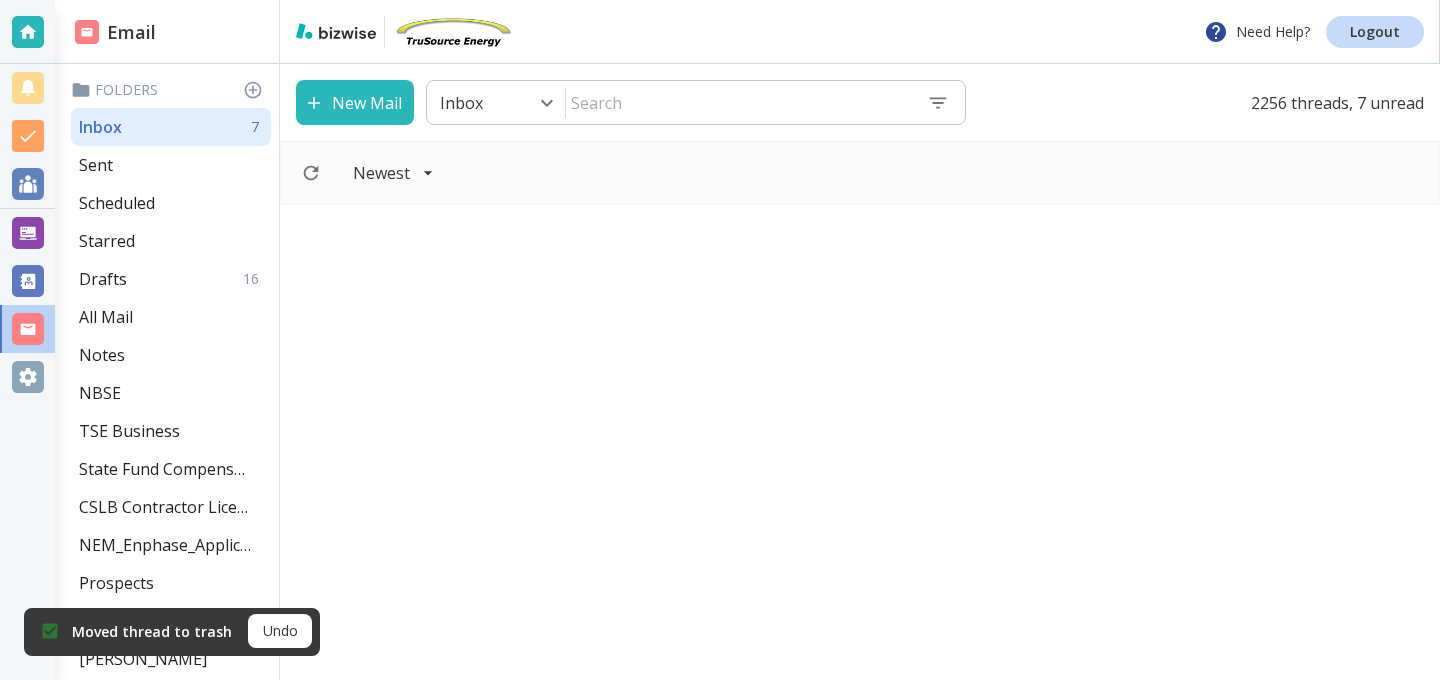 scroll, scrollTop: 0, scrollLeft: 0, axis: both 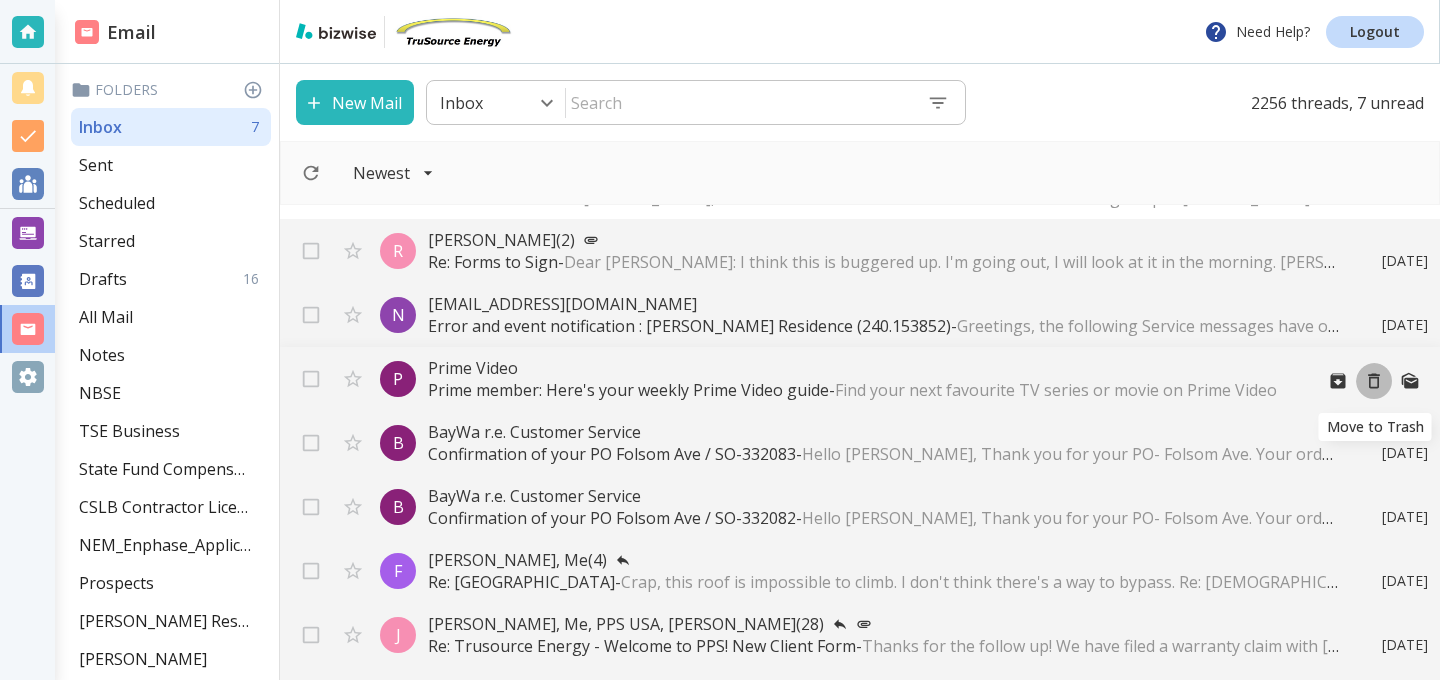 click 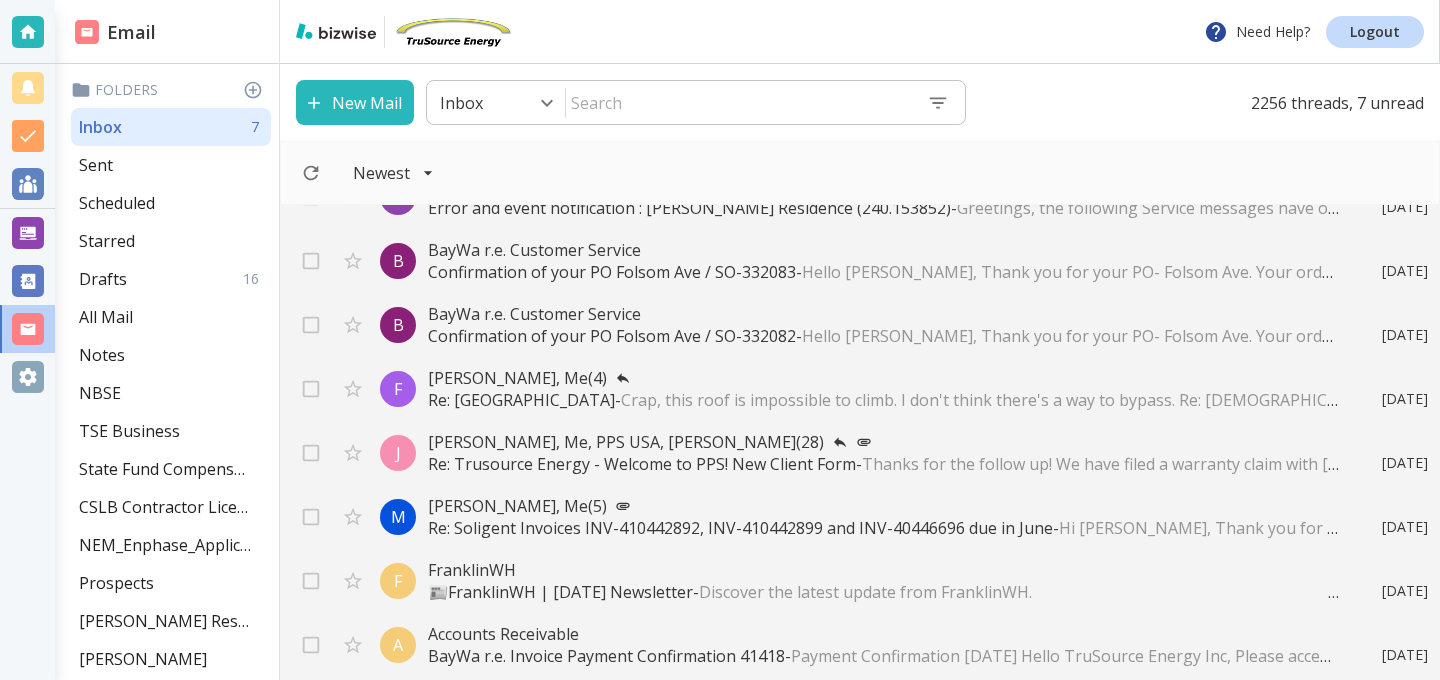 scroll, scrollTop: 1578, scrollLeft: 0, axis: vertical 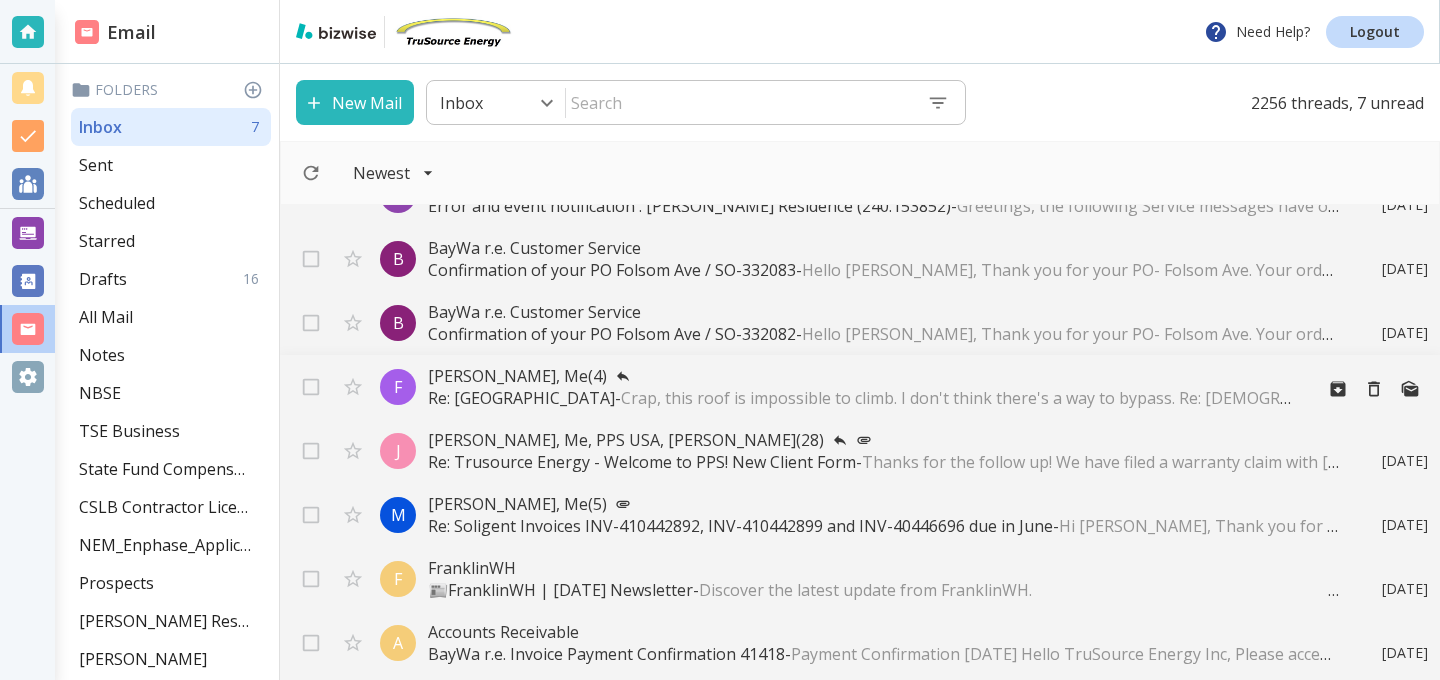 click on "Crap, this roof is impossible to climb. I don't think there's a way to bypass. Re: [DEMOGRAPHIC_DATA] they're warming up to the equipment because of NEM3. Long story. They're fund raising for" at bounding box center [1350, 398] 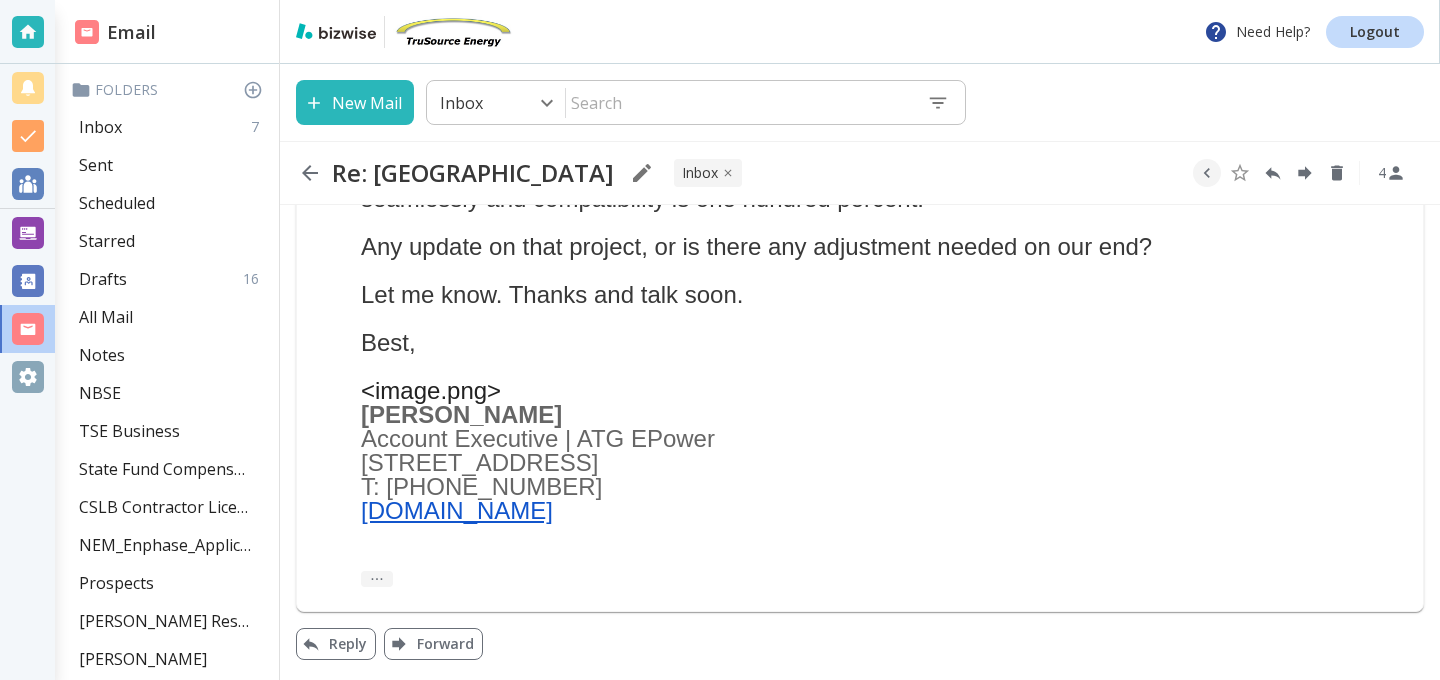 scroll, scrollTop: 902, scrollLeft: 0, axis: vertical 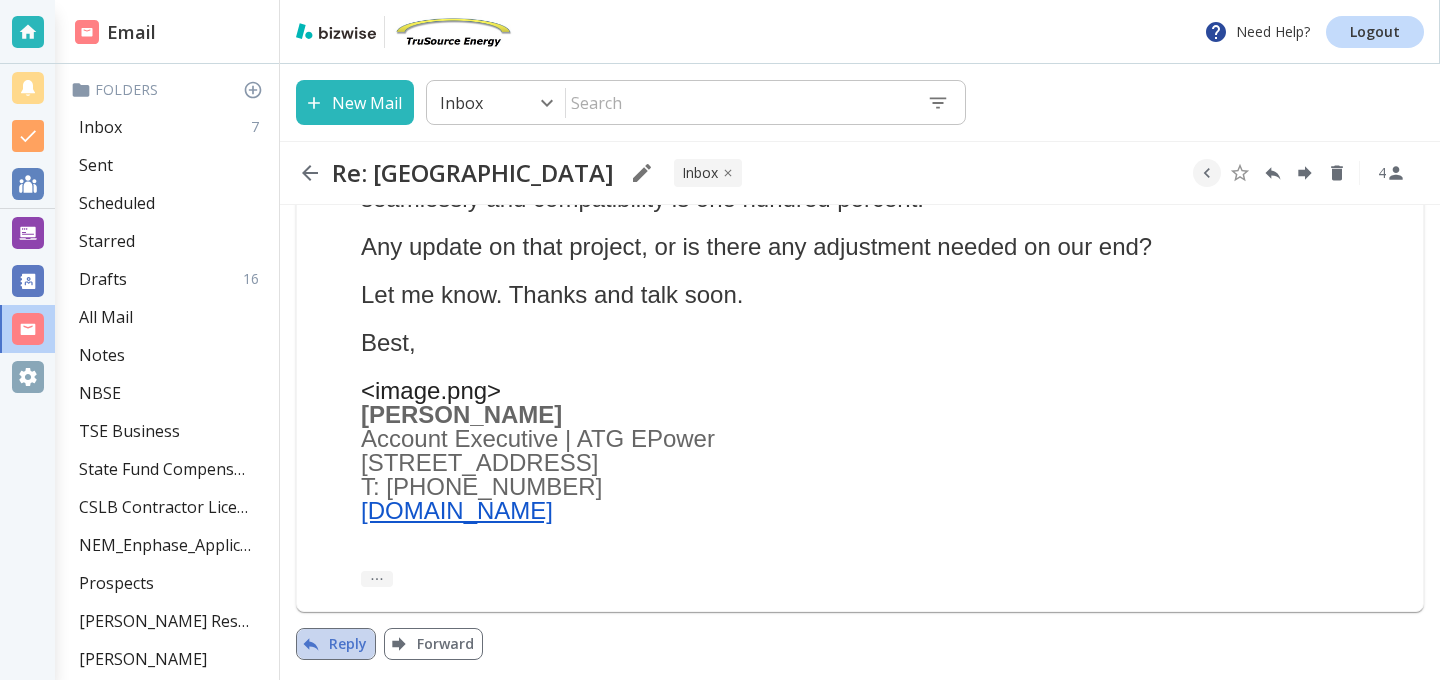 click on "Reply" at bounding box center (336, 644) 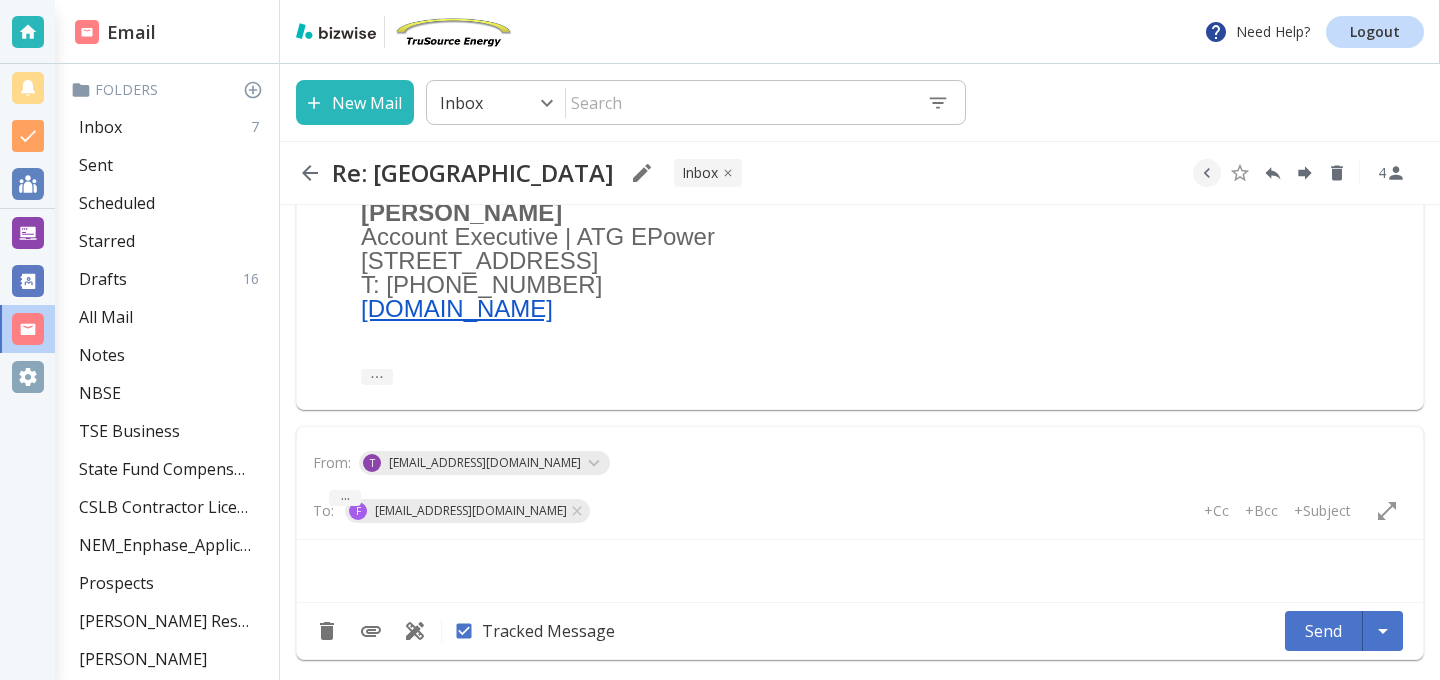 scroll, scrollTop: 1119, scrollLeft: 0, axis: vertical 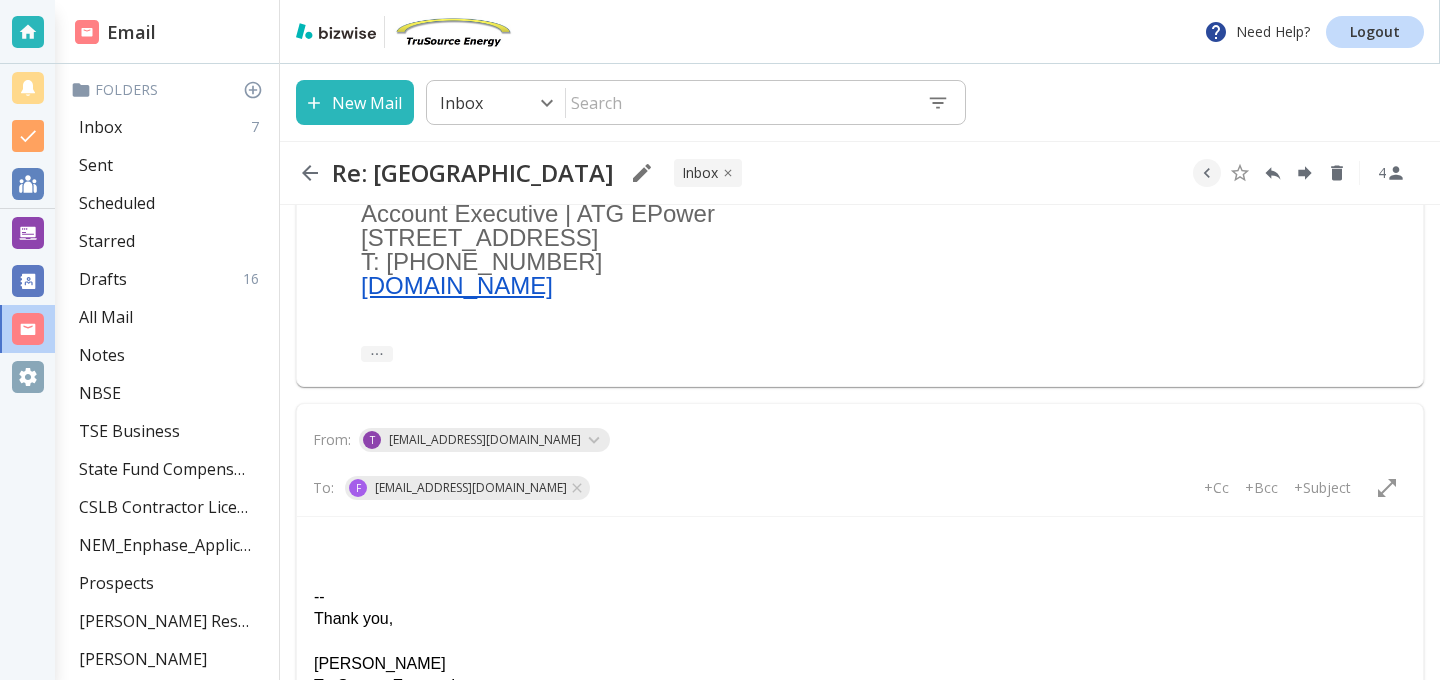 type 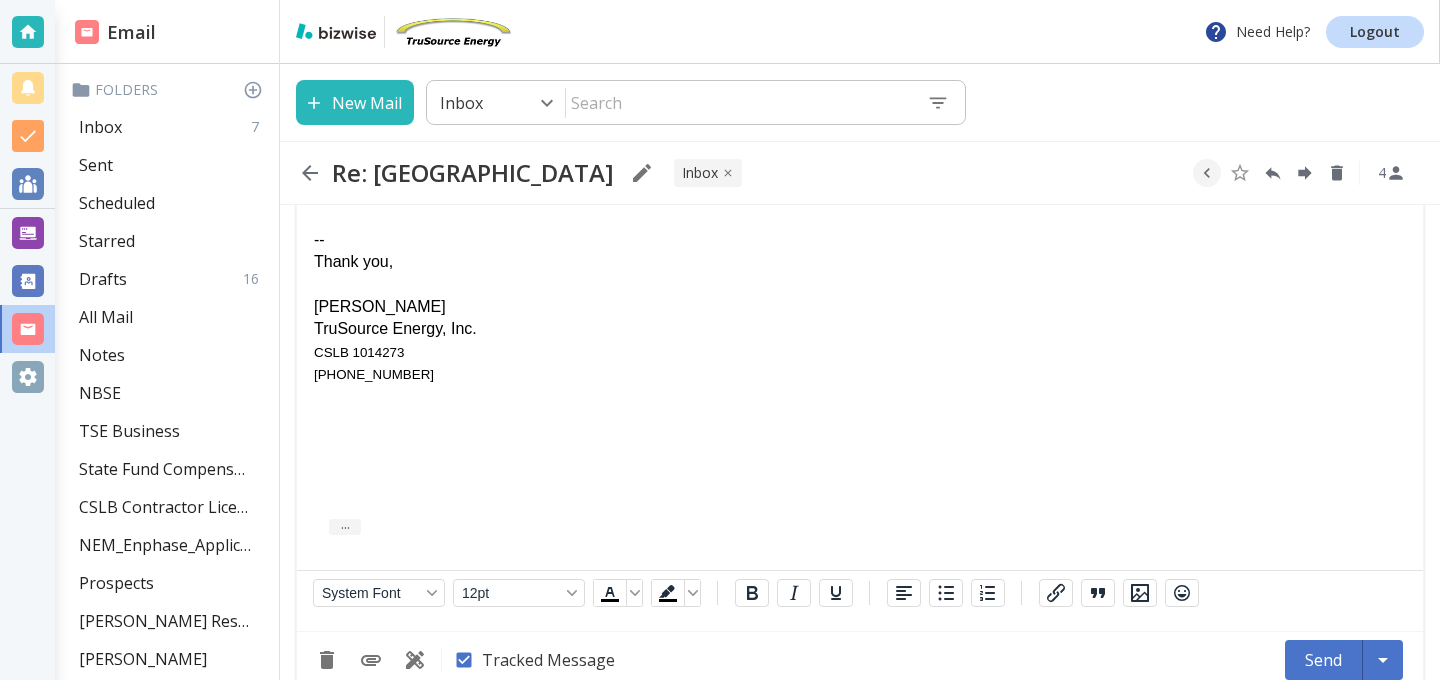 scroll, scrollTop: 1574, scrollLeft: 0, axis: vertical 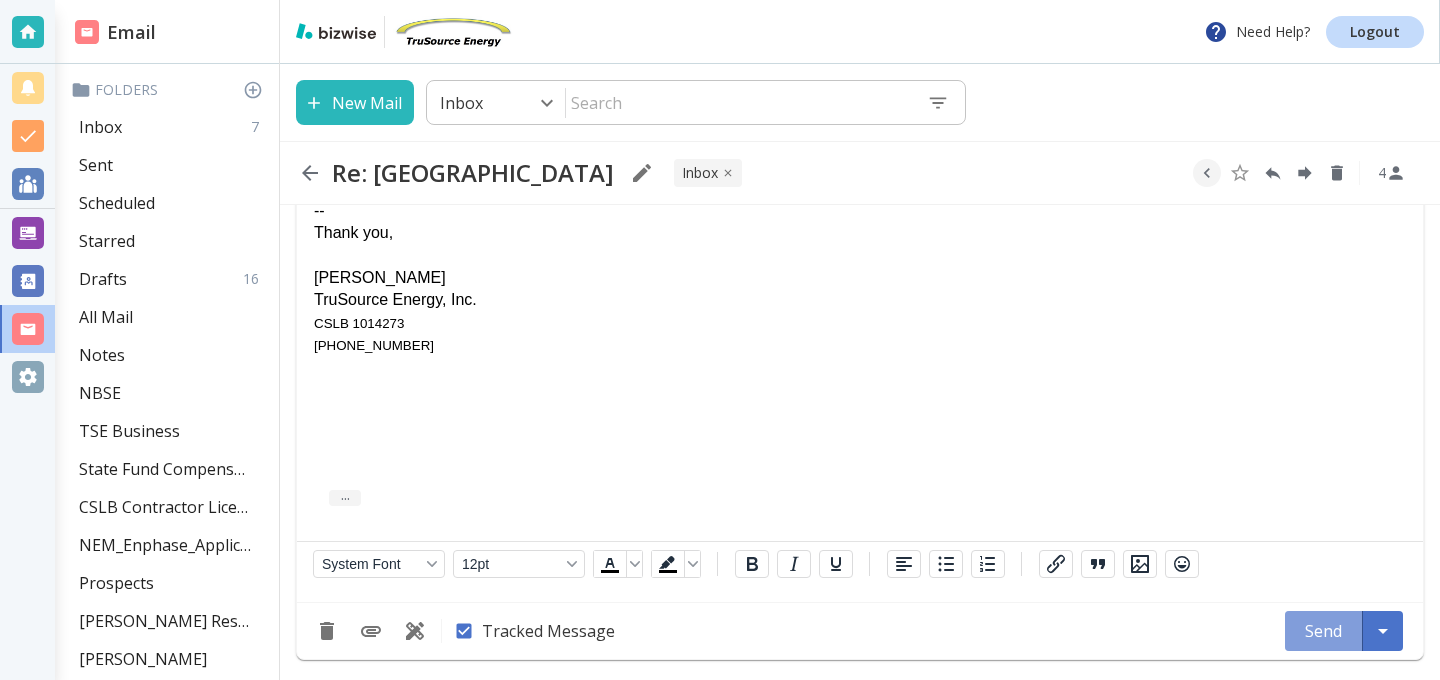 click on "Send" at bounding box center [1324, 631] 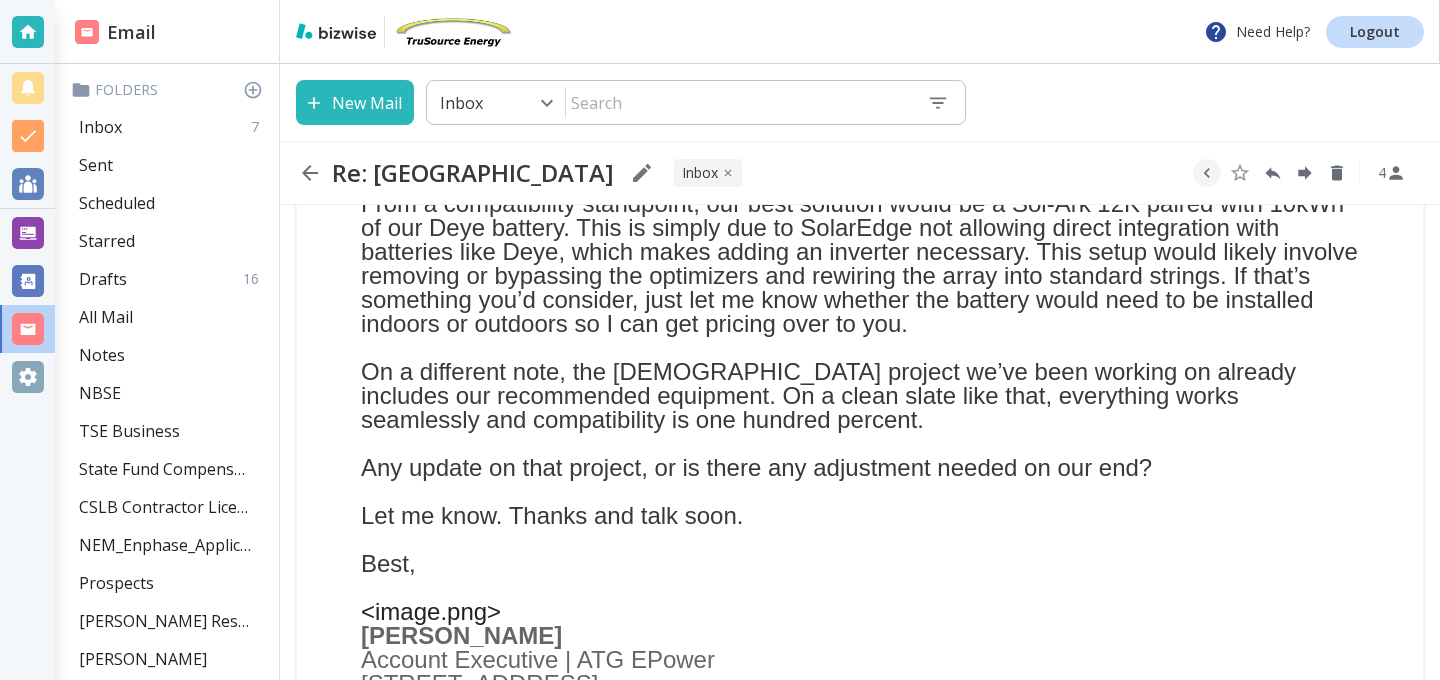 scroll, scrollTop: 918, scrollLeft: 0, axis: vertical 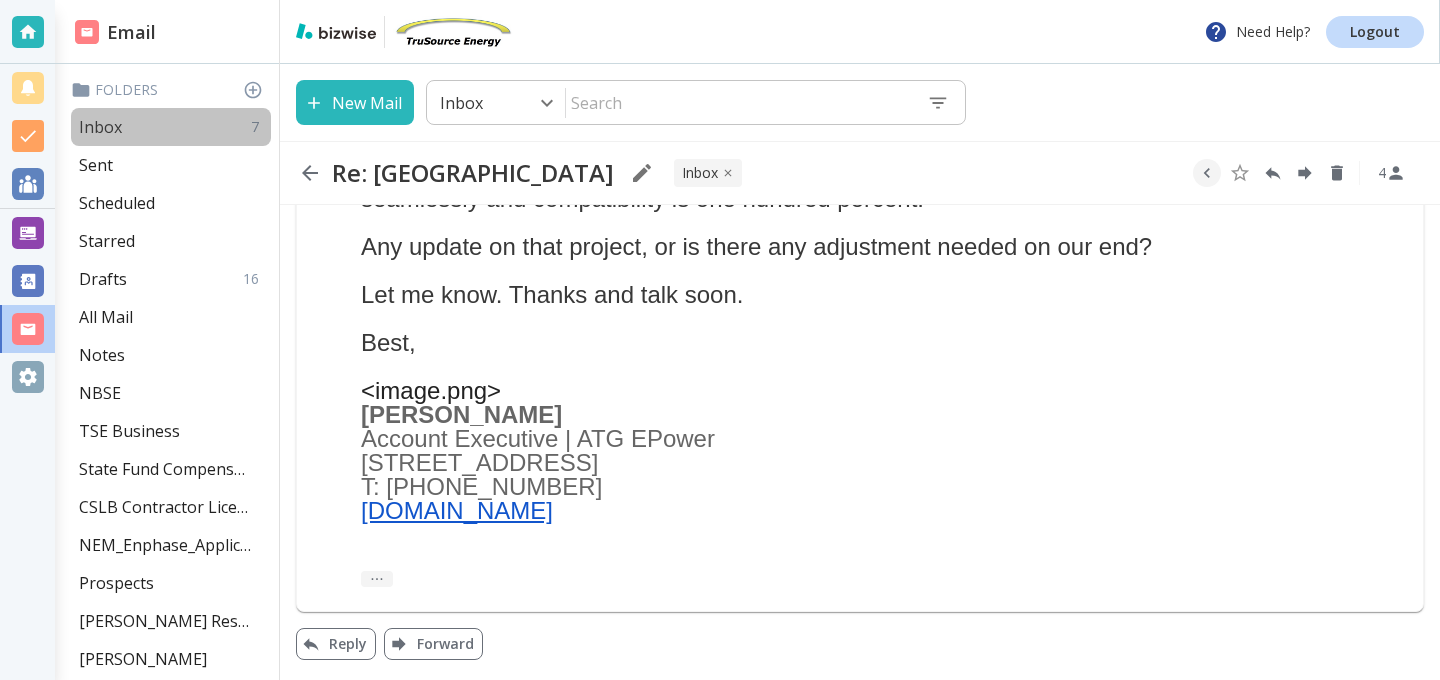 click on "Inbox" at bounding box center [100, 127] 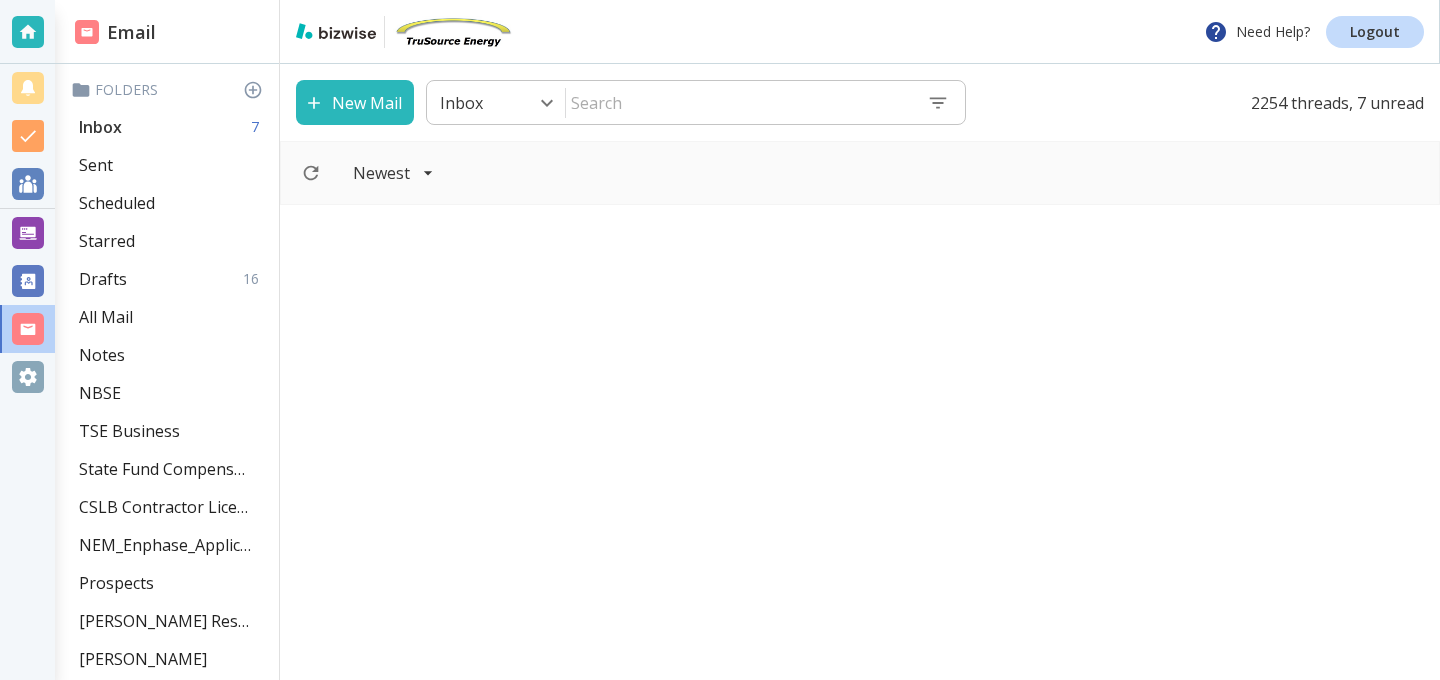 scroll, scrollTop: 0, scrollLeft: 0, axis: both 